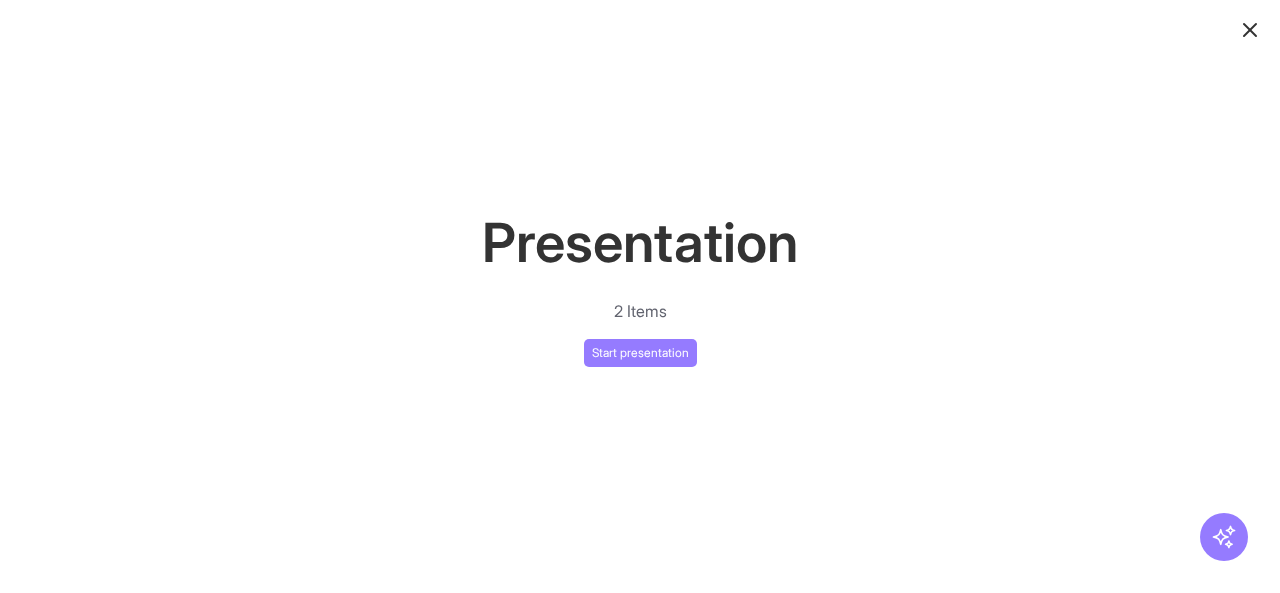 select on "**" 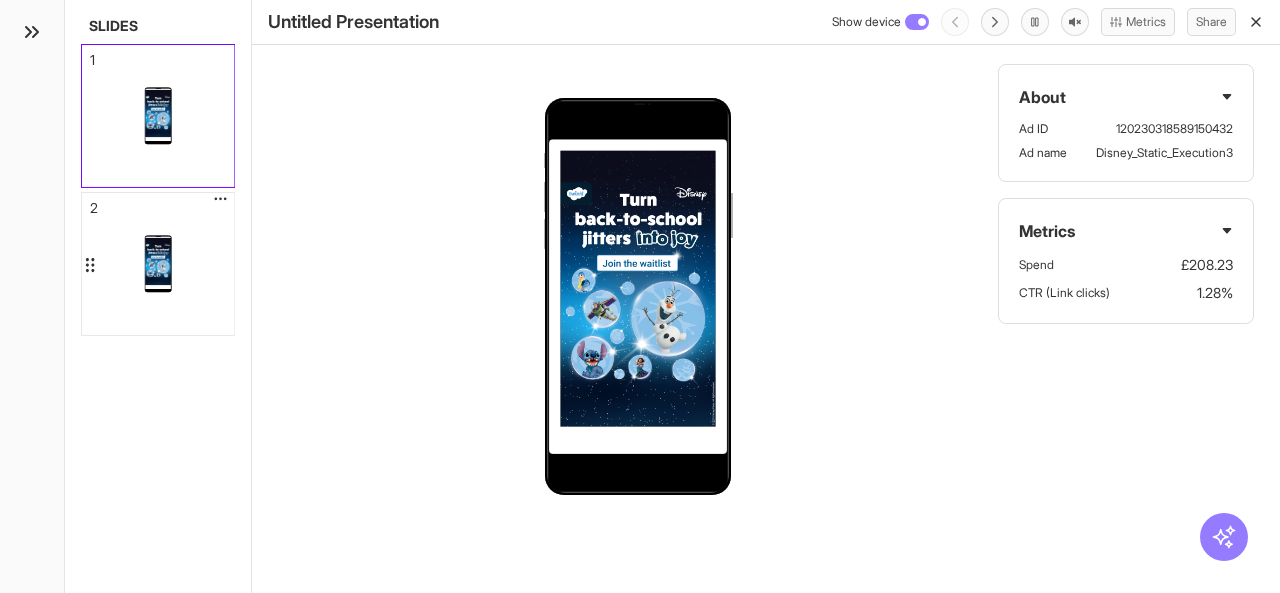 click at bounding box center [158, 264] 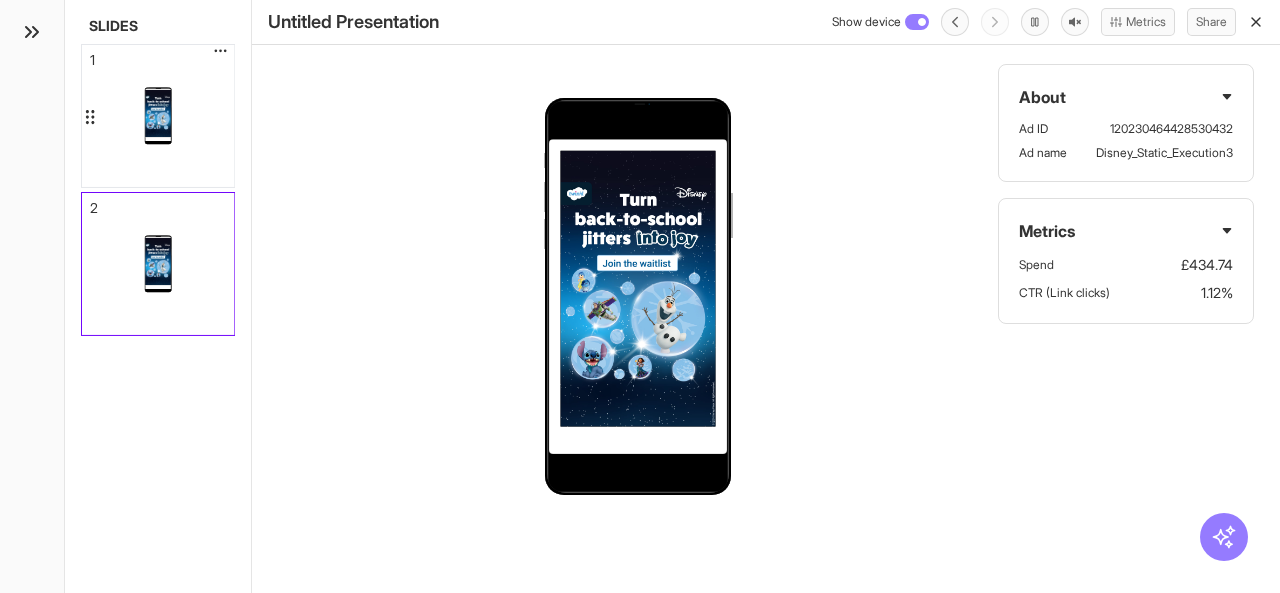 click at bounding box center (158, 116) 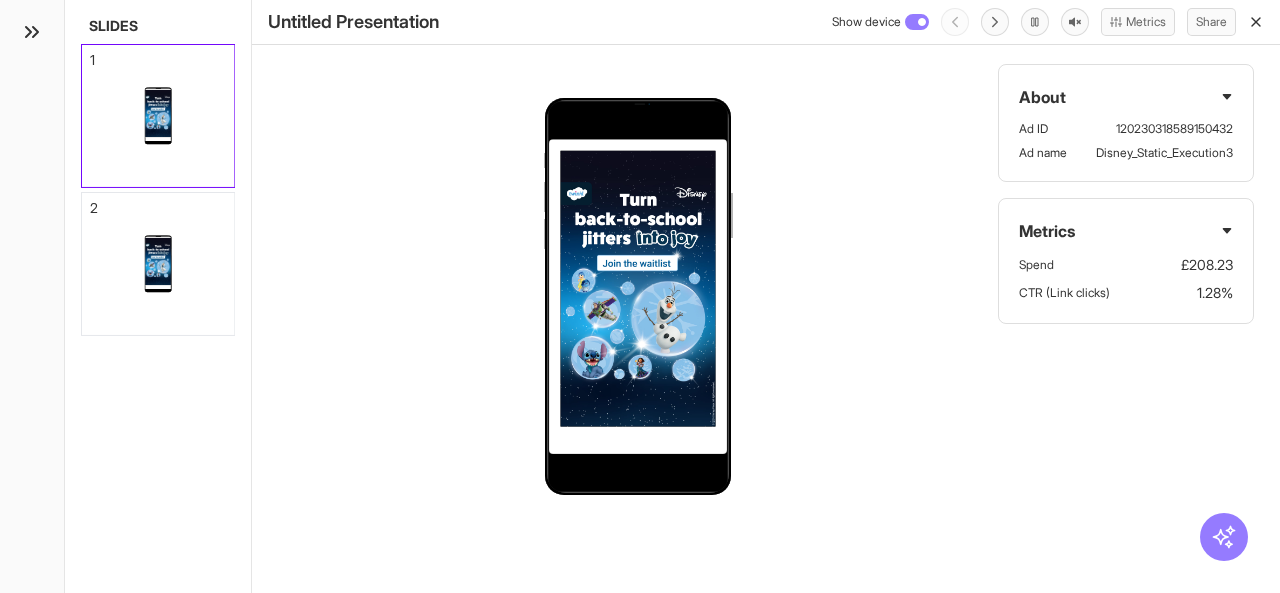 click at bounding box center (638, 288) 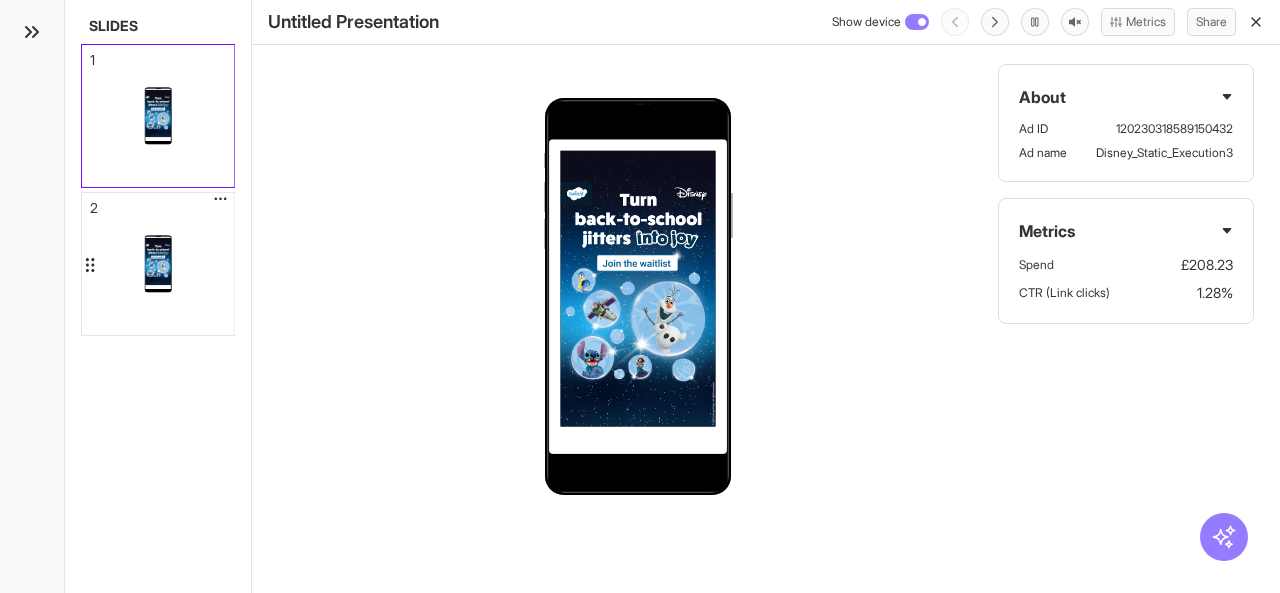 click at bounding box center (158, 262) 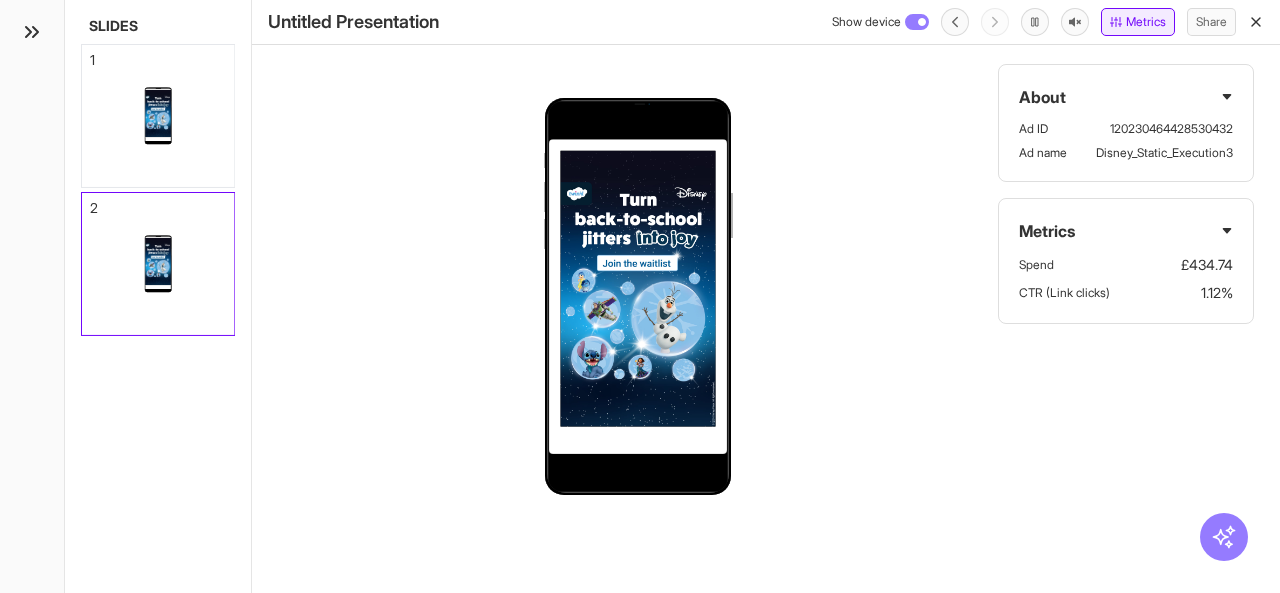 click on "Metrics" at bounding box center [1138, 22] 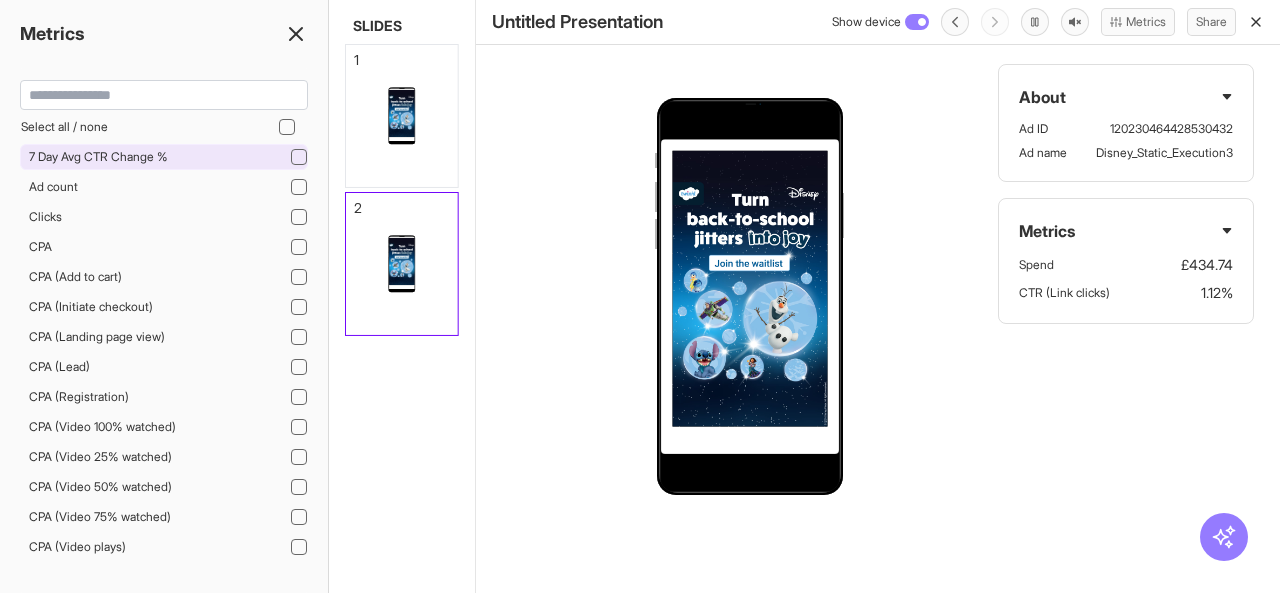 click 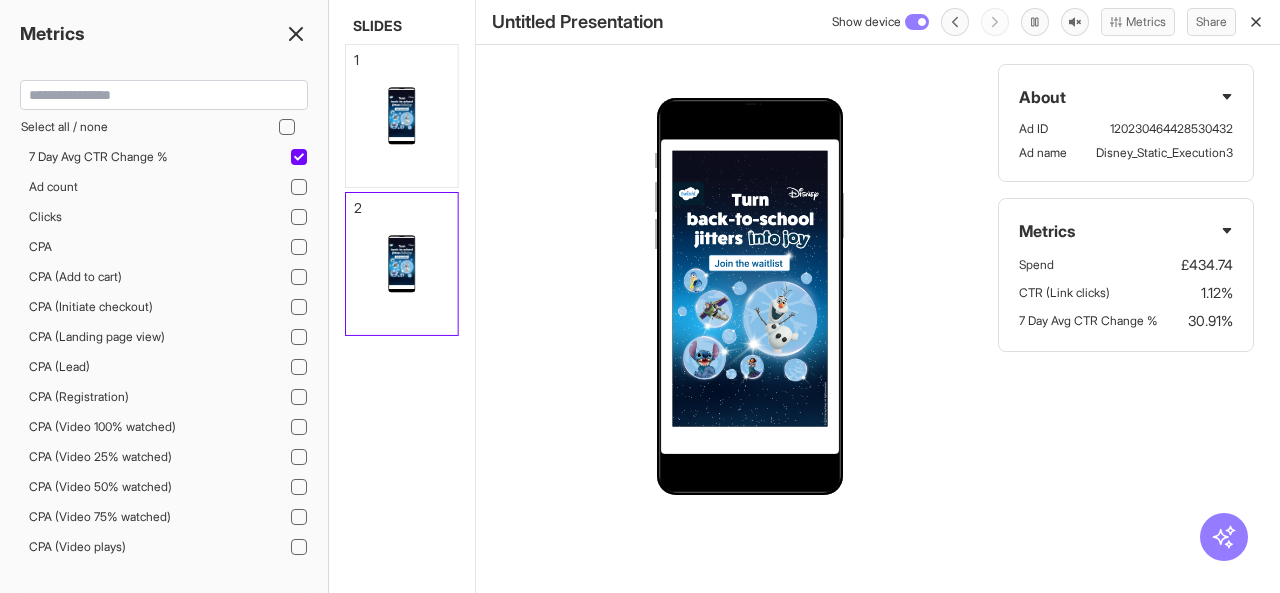 click 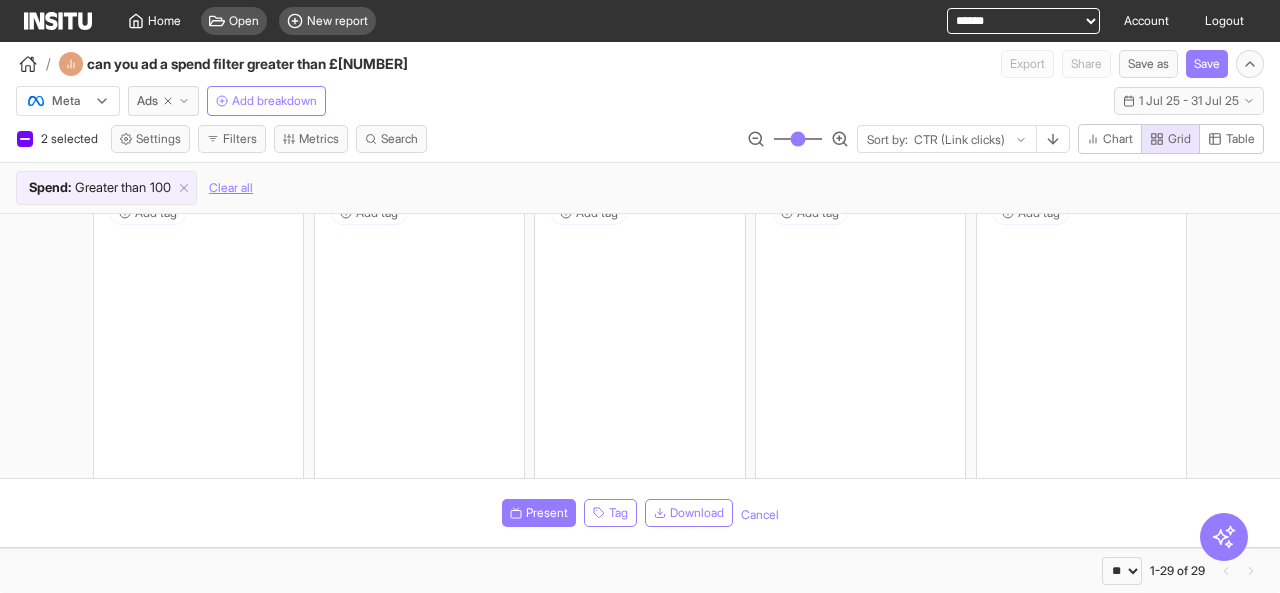 scroll, scrollTop: 2158, scrollLeft: 0, axis: vertical 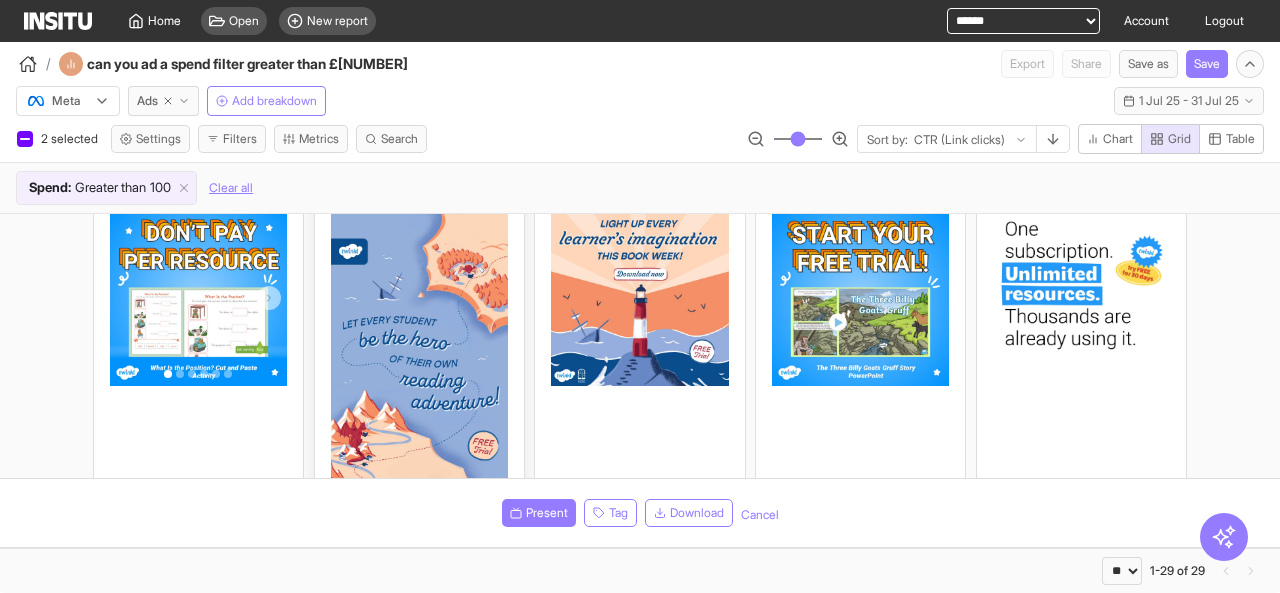 click at bounding box center (419, 366) 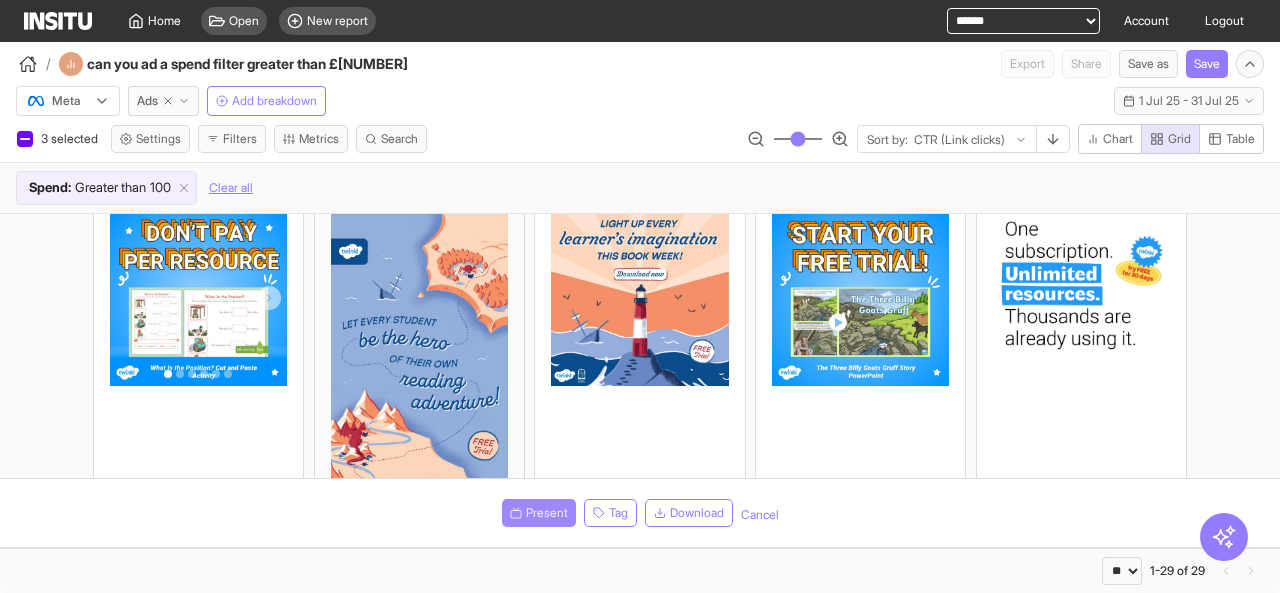 click on "Present" at bounding box center [547, 513] 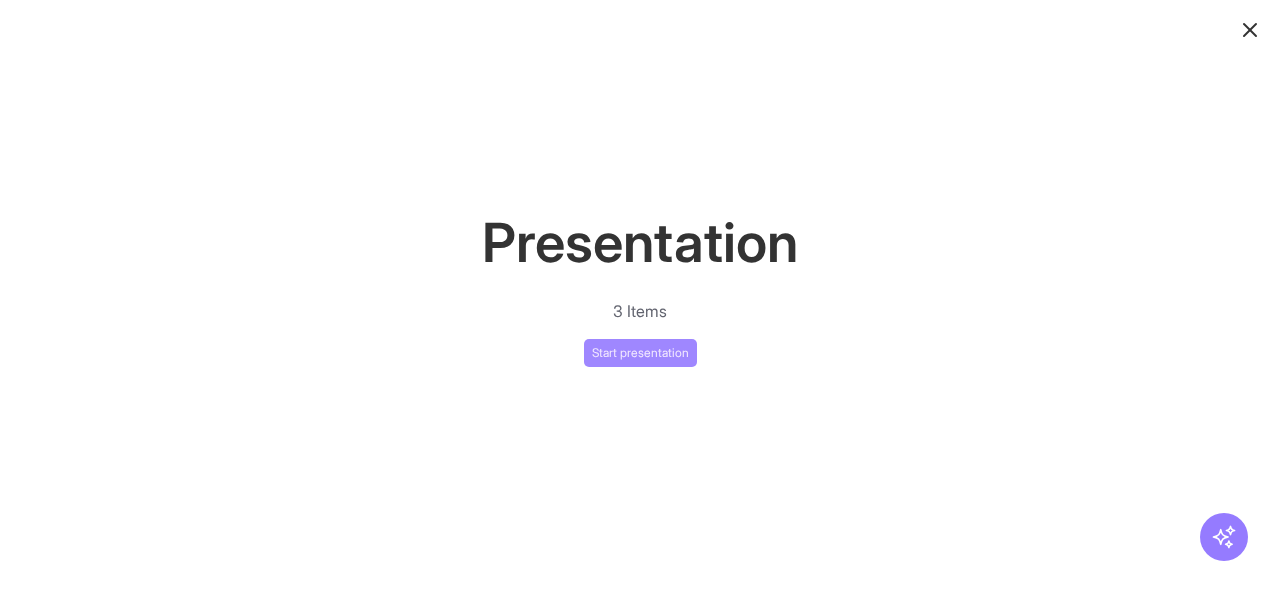 click on "Start presentation" at bounding box center [640, 353] 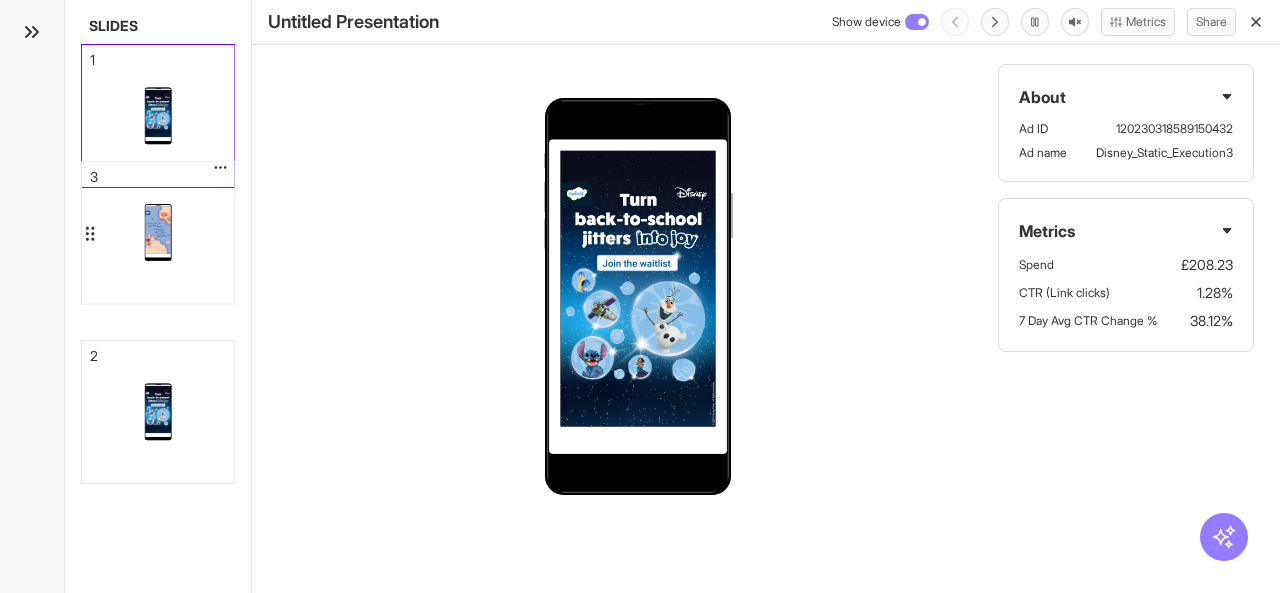 drag, startPoint x: 159, startPoint y: 438, endPoint x: 161, endPoint y: 234, distance: 204.0098 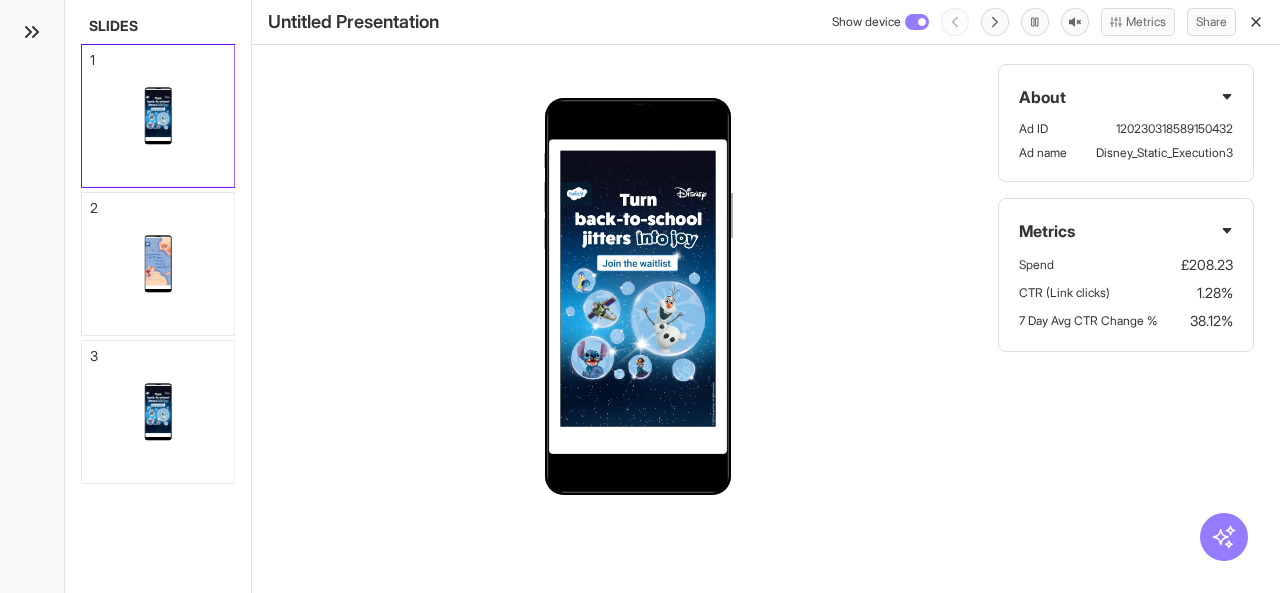 click on "Show device Metrics Share" at bounding box center (1048, 22) 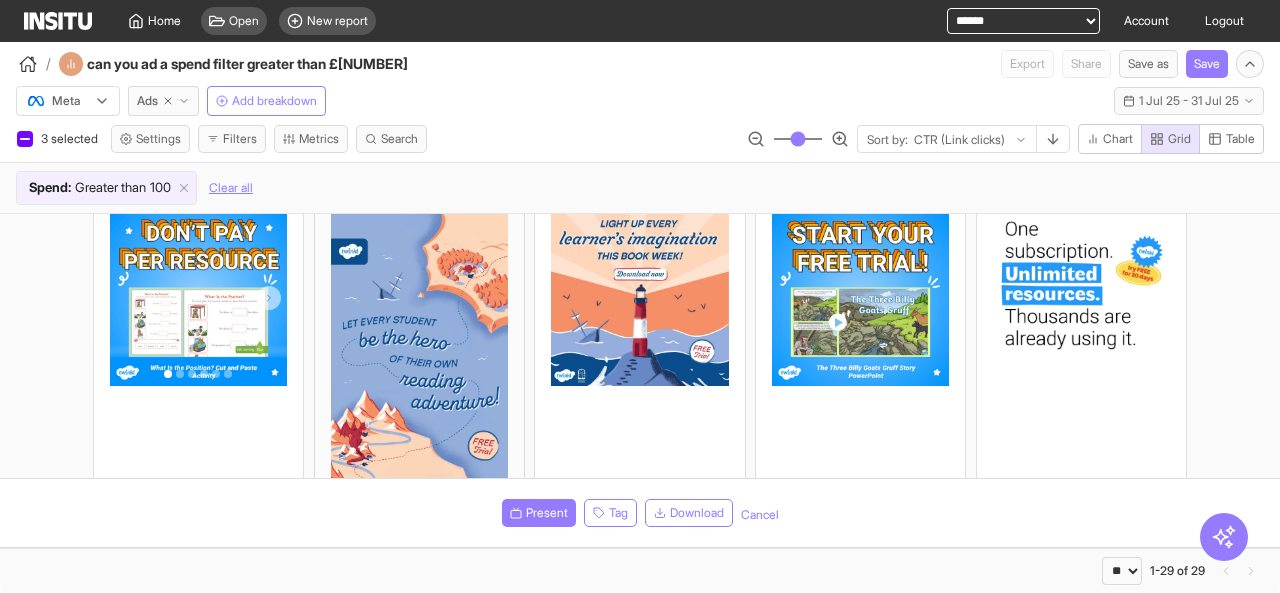 click 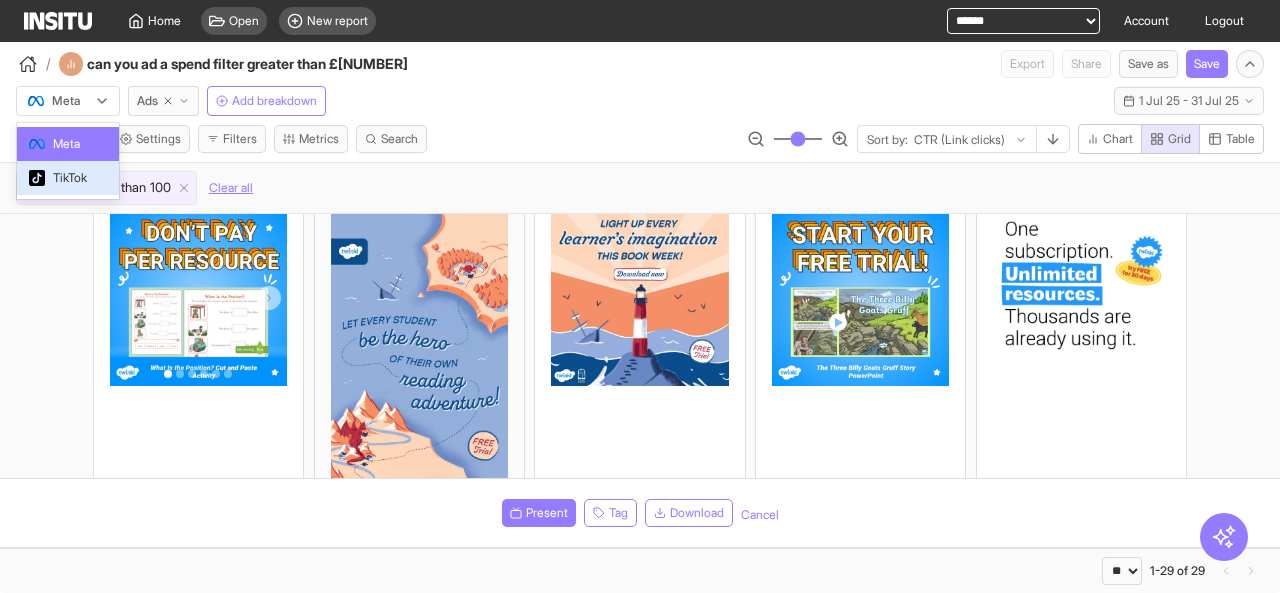 click on "TikTok" at bounding box center [70, 178] 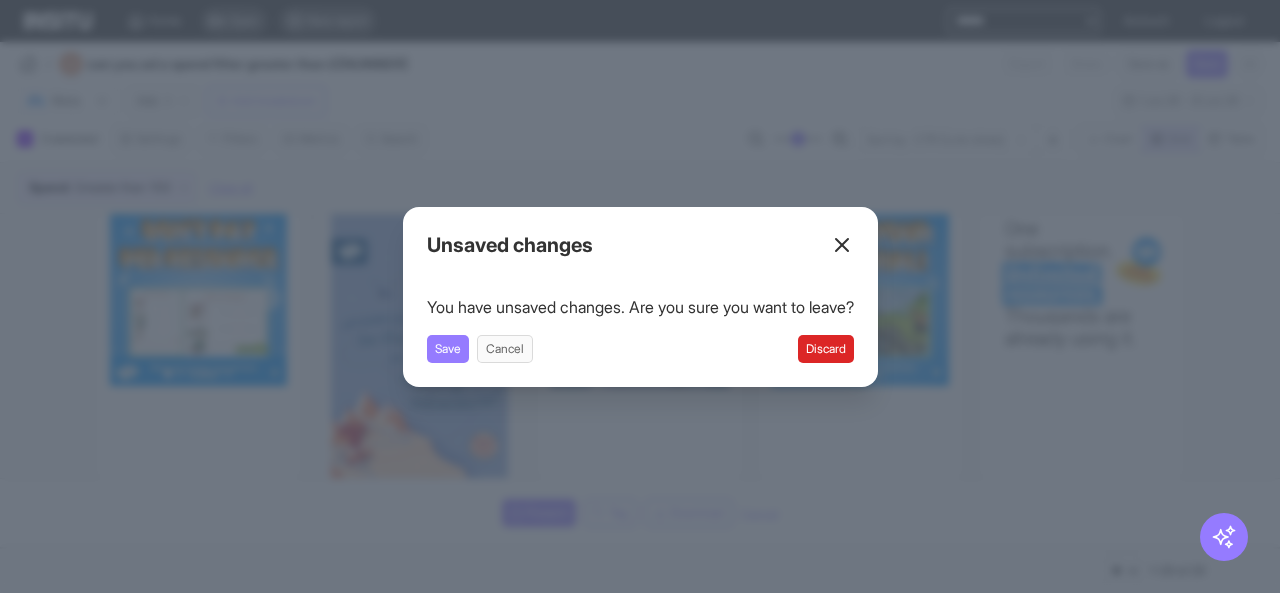 click on "Discard" at bounding box center [826, 349] 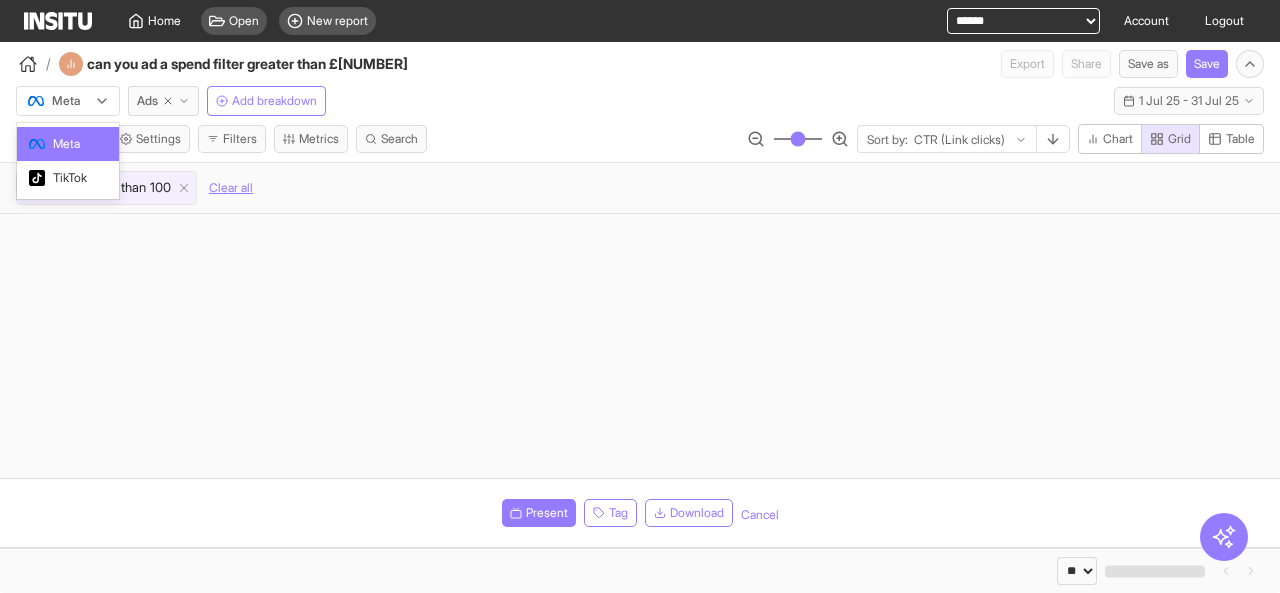click 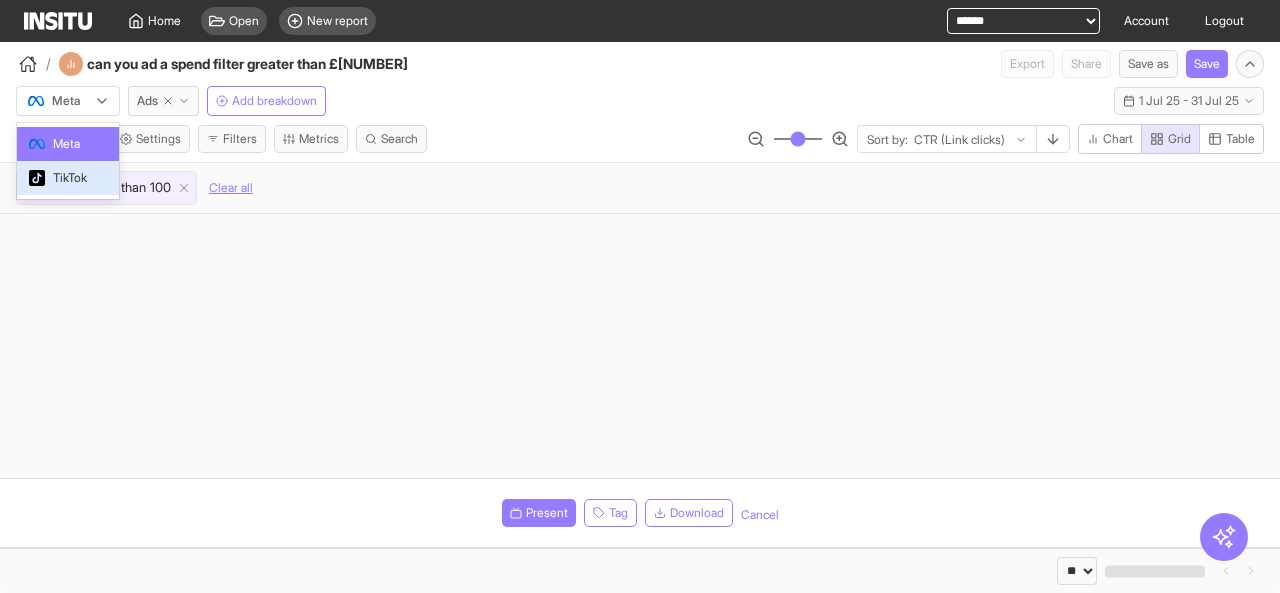 click on "TikTok" at bounding box center (70, 178) 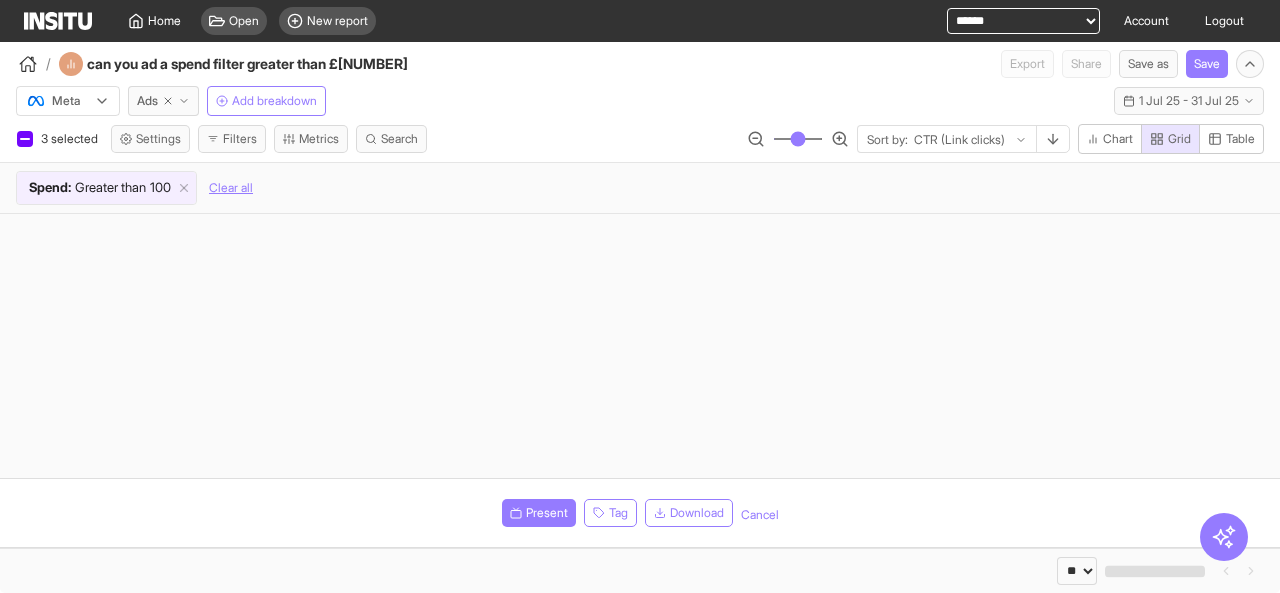 select on "**" 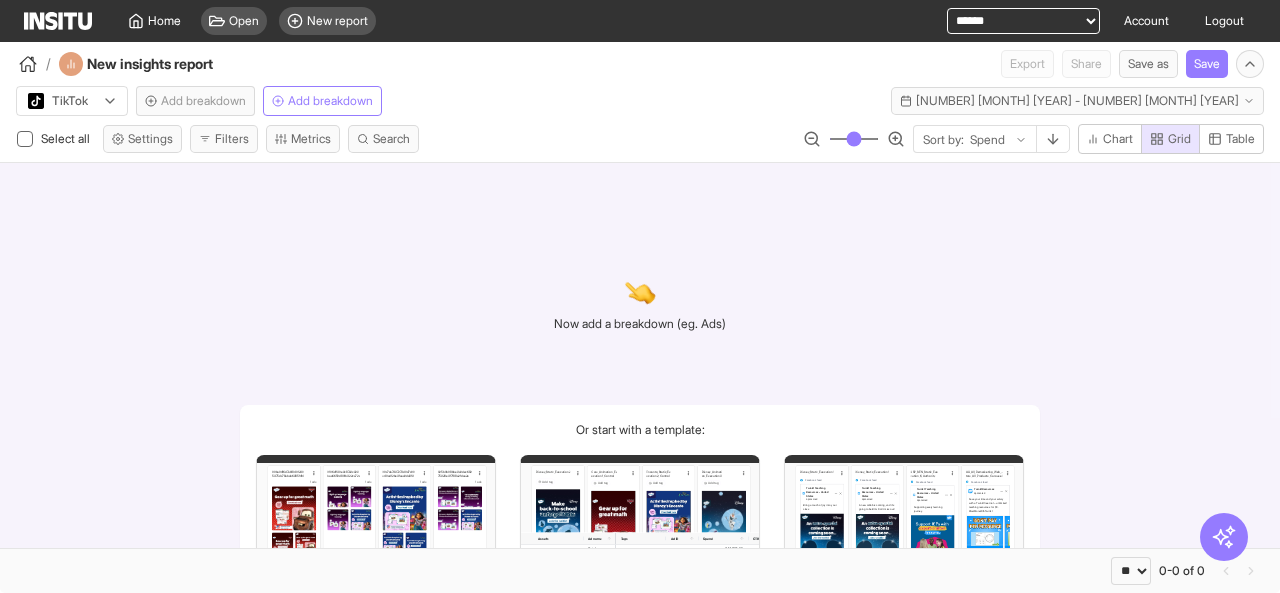 scroll, scrollTop: 102, scrollLeft: 0, axis: vertical 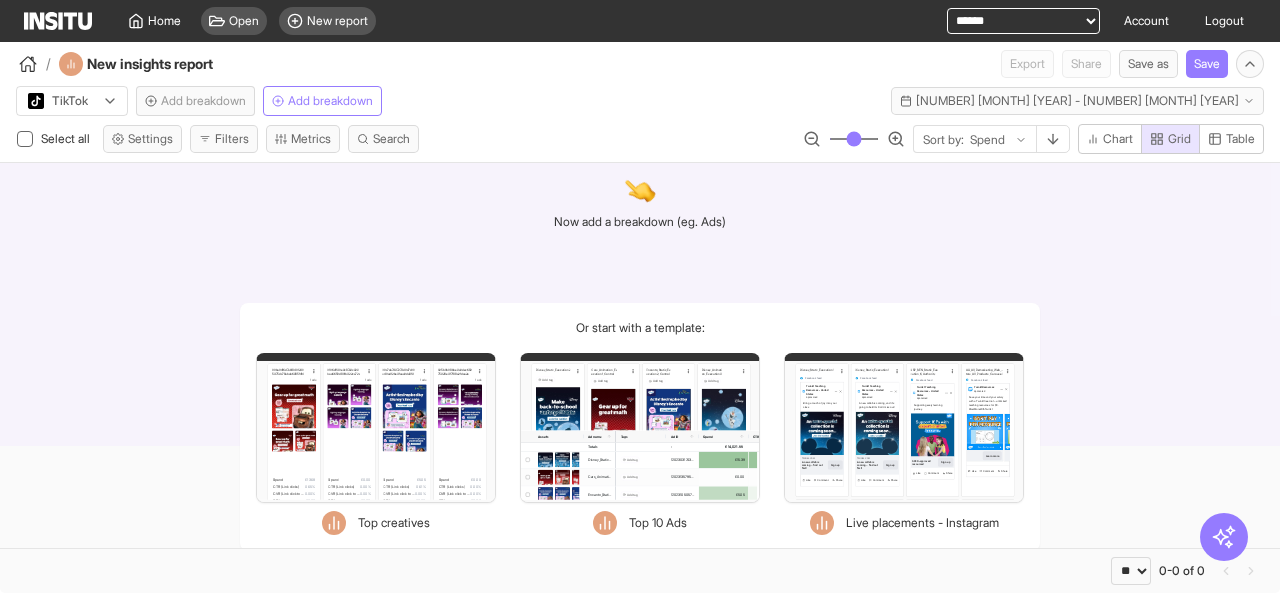 click on "Filters Format Static Video Static & Video Placement types Facebook Instream video Feed Marketplace Reels overlay Search Video feeds Stories Biz disco feed Right hand column Groups feed Instant article Reels Instagram Feed Reels Explore grid home Profile feed Reels overlay Explore Stories Search Staged Staged Messenger Inbox Stories Audience network Classic Rewarded video Unknown Unknown Date Days 18 Jul 2025 19 Jul 2025 20 Jul 2025 21 Jul 2025 22 Jul 2025 23 Jul 2025 24 Jul 2025 25 Jul 2025 26 Jul 2025 27 Jul 2025 28 Jul 2025 29 Jul 2025 30 Jul 2025 31 Jul 2025 Weeks Week 29, 2025 Week 30, 2025 Week 31, 2025 Months July 2025 Quarters Q3, 2025 Years 2025 Tags Untagged Metrics Spend Impressions Clicks CPM CTR (Clicks) CTR (Link clicks) CVR (Link click to purchase) CPC CPC (Link clicks) Purchases CPA CPA (Video view 3s) CPA (Initiate checkout) CPA (Registration) CPA (Lead) CPA (Add to cart) Thumbstop rate 3s ROAS Purchase value Link clicks Landing page view CPA (Landing page view) Video plays CPA (Video plays)" at bounding box center (376, 428) 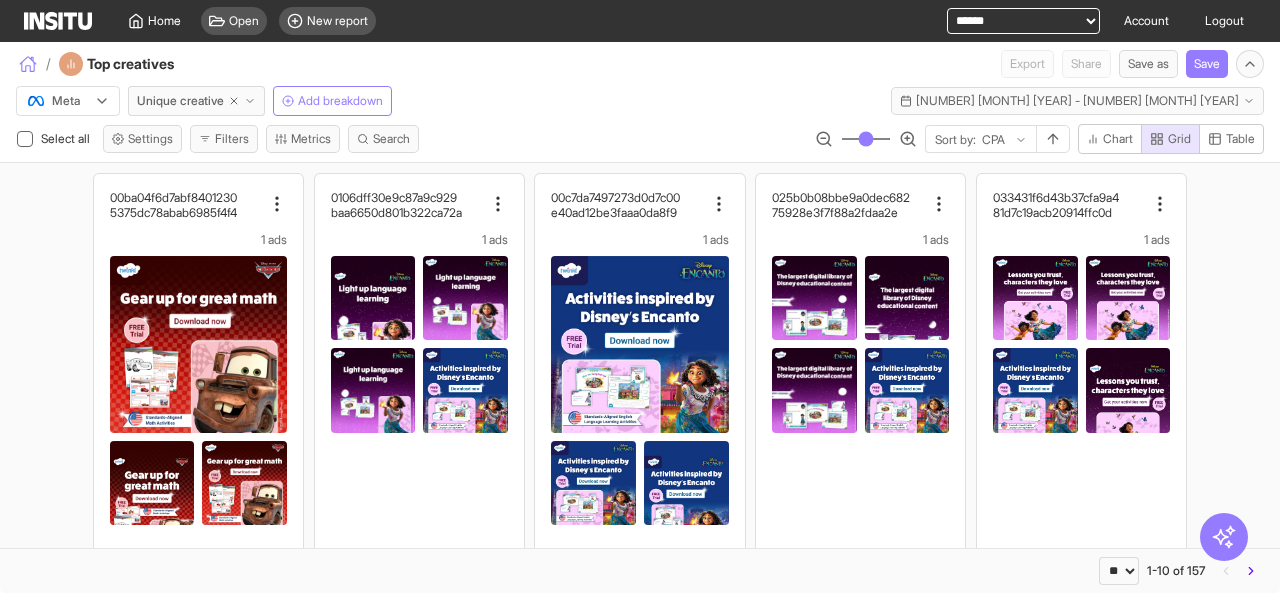 click 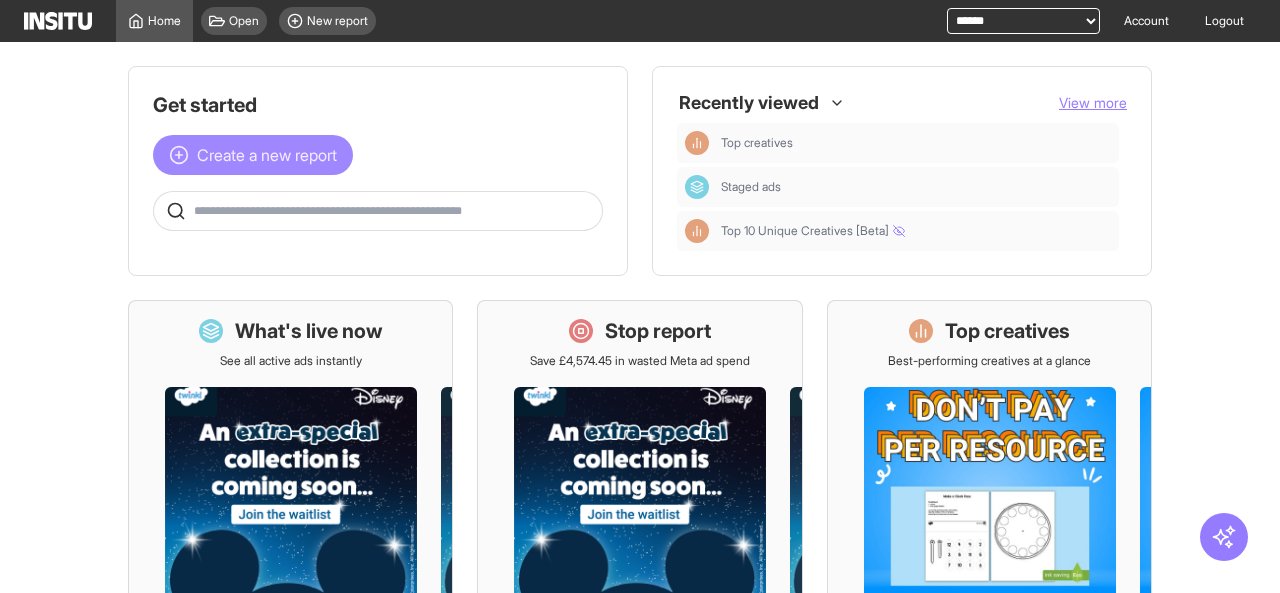 click on "Create a new report" at bounding box center [267, 155] 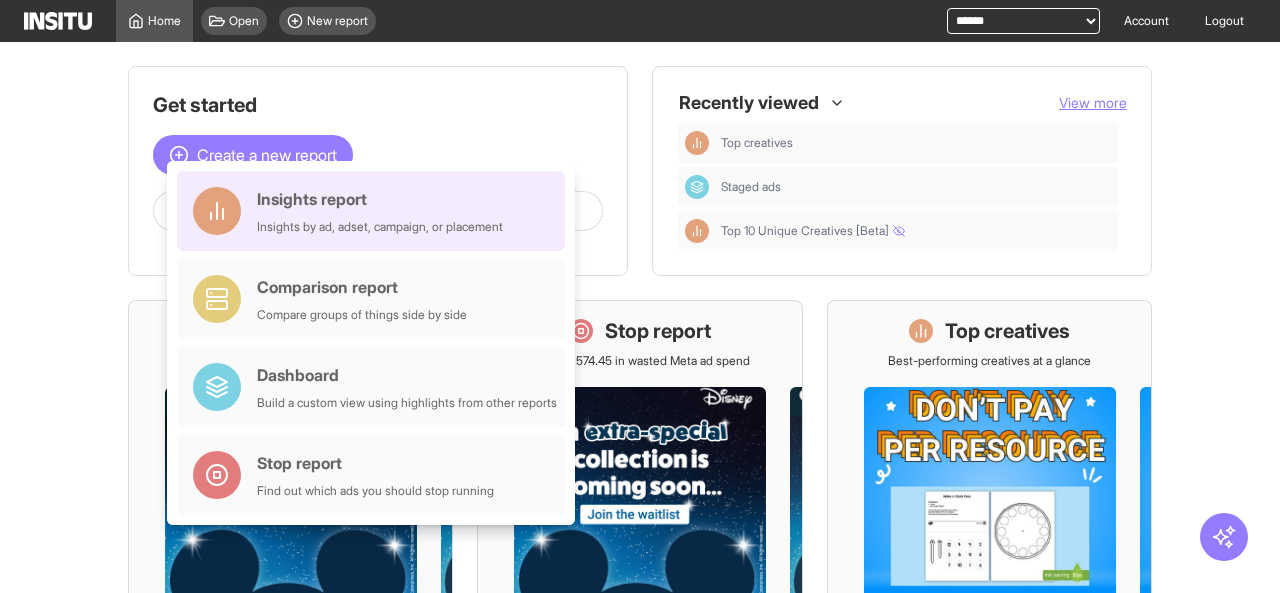 click on "Insights report" at bounding box center [380, 199] 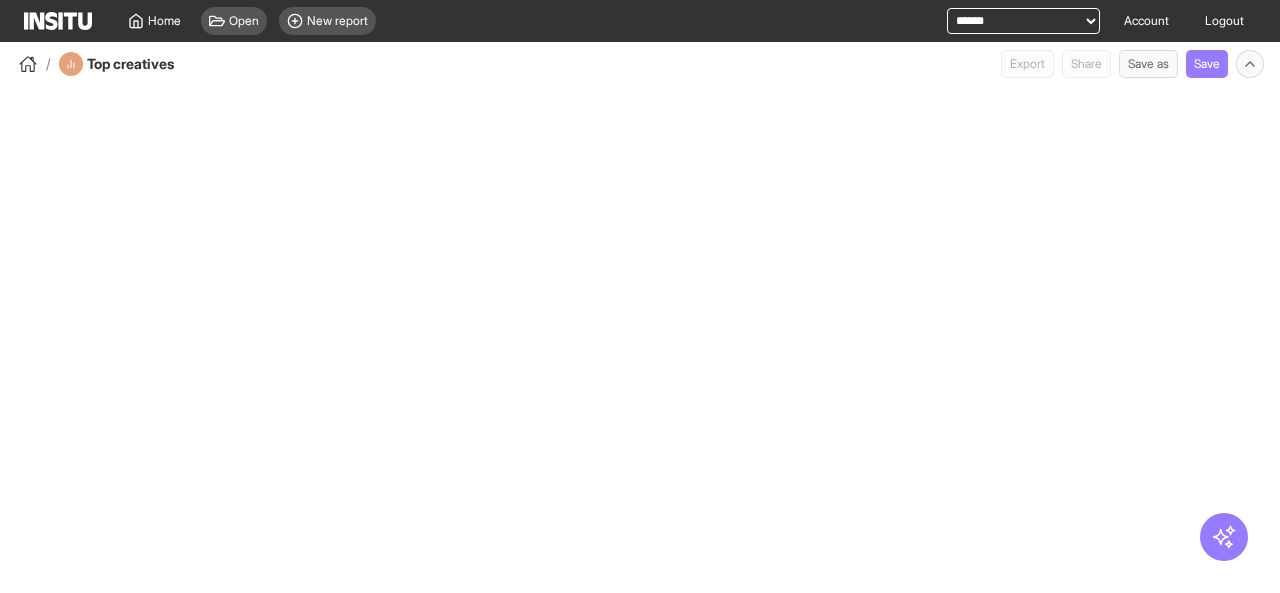 select on "**" 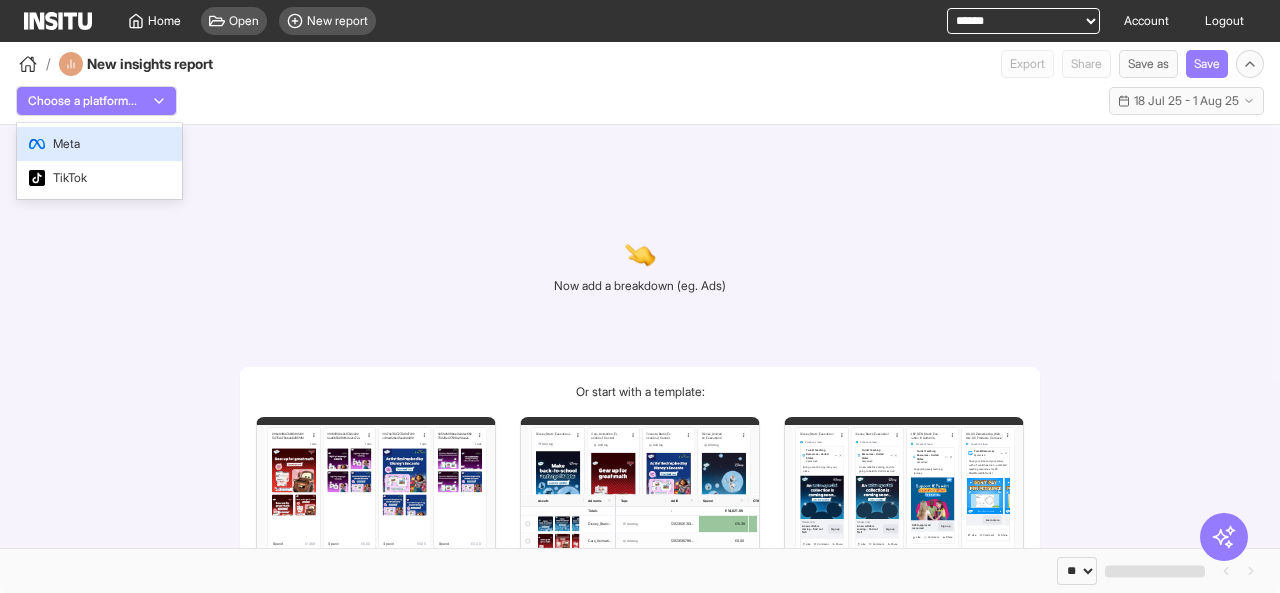 click 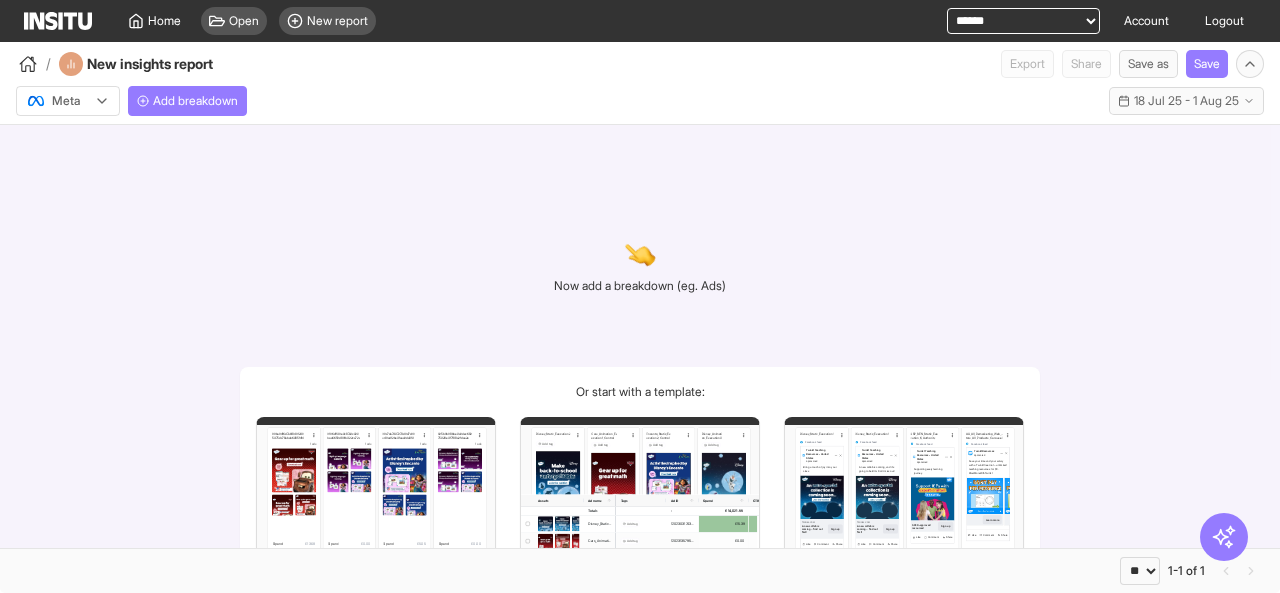 click on "Meta Add breakdown [DAY] [NUMBER] [MONTH] [YEAR] - [DAY] [NUMBER] [MONTH], [YEAR] [NUMBER] [MONTH] [YEAR] - [NUMBER] [MONTH] [YEAR]" at bounding box center [640, 101] 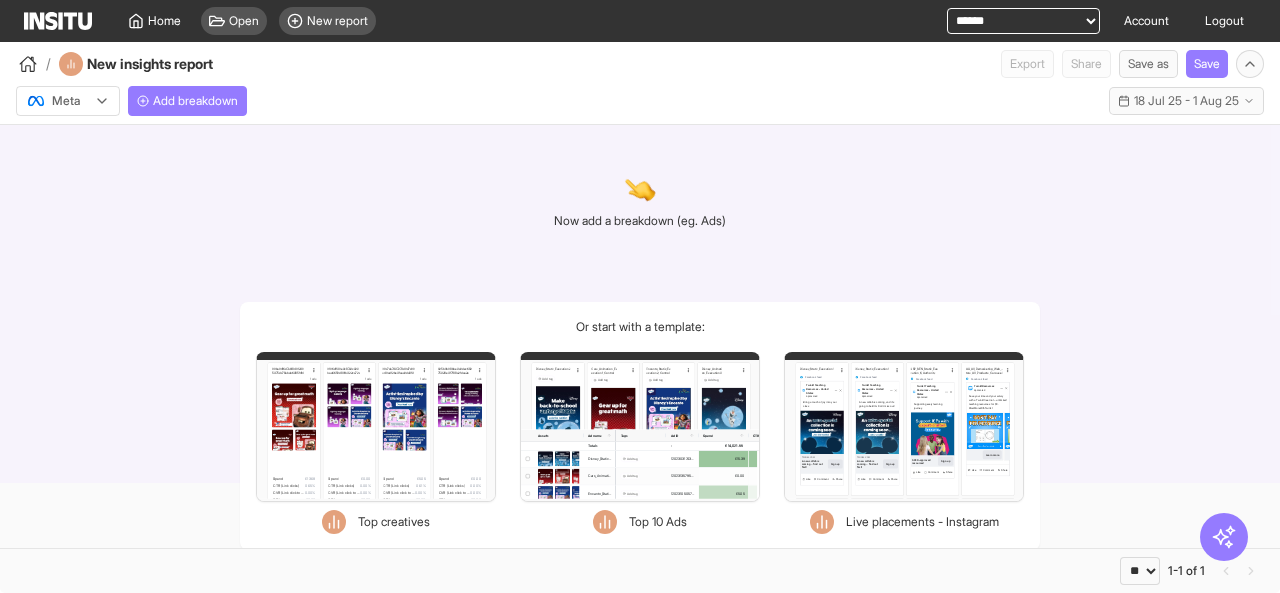 click on "Filters Format Static Video Static & Video Placement types Facebook Instream video Feed Marketplace Reels overlay Search Video feeds Stories Biz disco feed Right hand column Groups feed Instant article Reels Instagram Feed Reels Explore grid home Profile feed Reels overlay Explore Stories Search Staged Staged Messenger Inbox Stories Audience network Classic Rewarded video Unknown Unknown Date Days 18 Jul 2025 19 Jul 2025 20 Jul 2025 21 Jul 2025 22 Jul 2025 23 Jul 2025 24 Jul 2025 25 Jul 2025 26 Jul 2025 27 Jul 2025 28 Jul 2025 29 Jul 2025 30 Jul 2025 31 Jul 2025 Weeks Week 29, 2025 Week 30, 2025 Week 31, 2025 Months July 2025 Quarters Q3, 2025 Years 2025 Tags Untagged Metrics Spend Impressions Clicks CPM CTR (Clicks) CTR (Link clicks) CVR (Link click to purchase) CPC CPC (Link clicks) Purchases CPA CPA (Video view 3s) CPA (Initiate checkout) CPA (Registration) CPA (Lead) CPA (Add to cart) Thumbstop rate 3s ROAS Purchase value Link clicks Landing page view CPA (Landing page view) Video plays CPA (Video plays)" at bounding box center [640, 427] 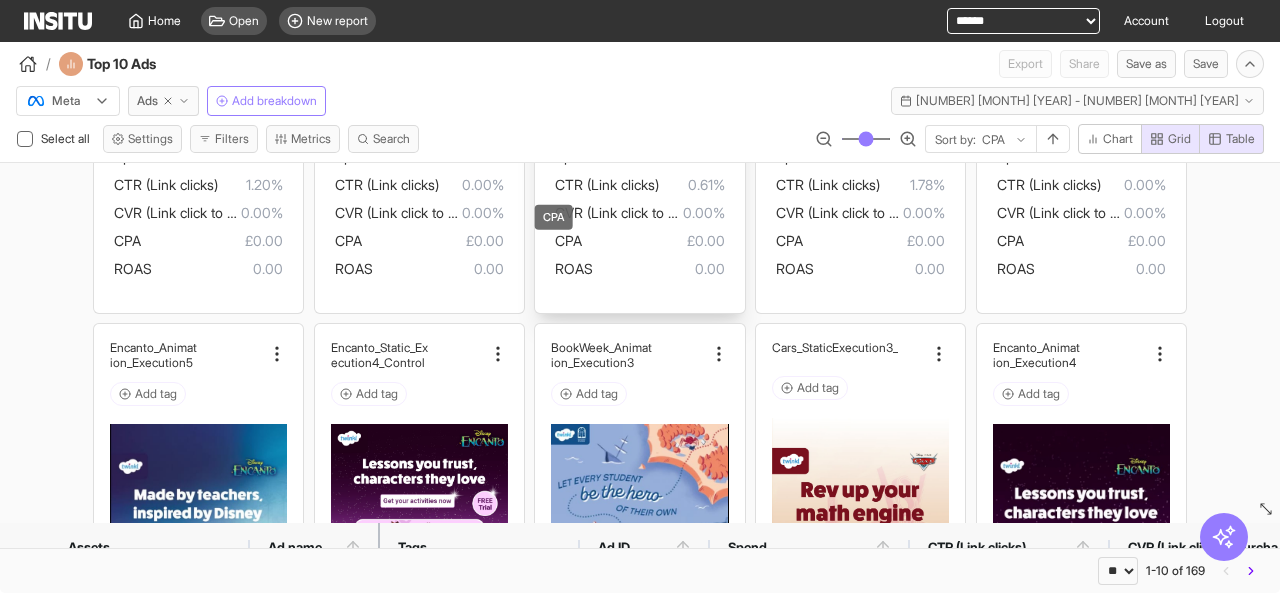 scroll, scrollTop: 650, scrollLeft: 0, axis: vertical 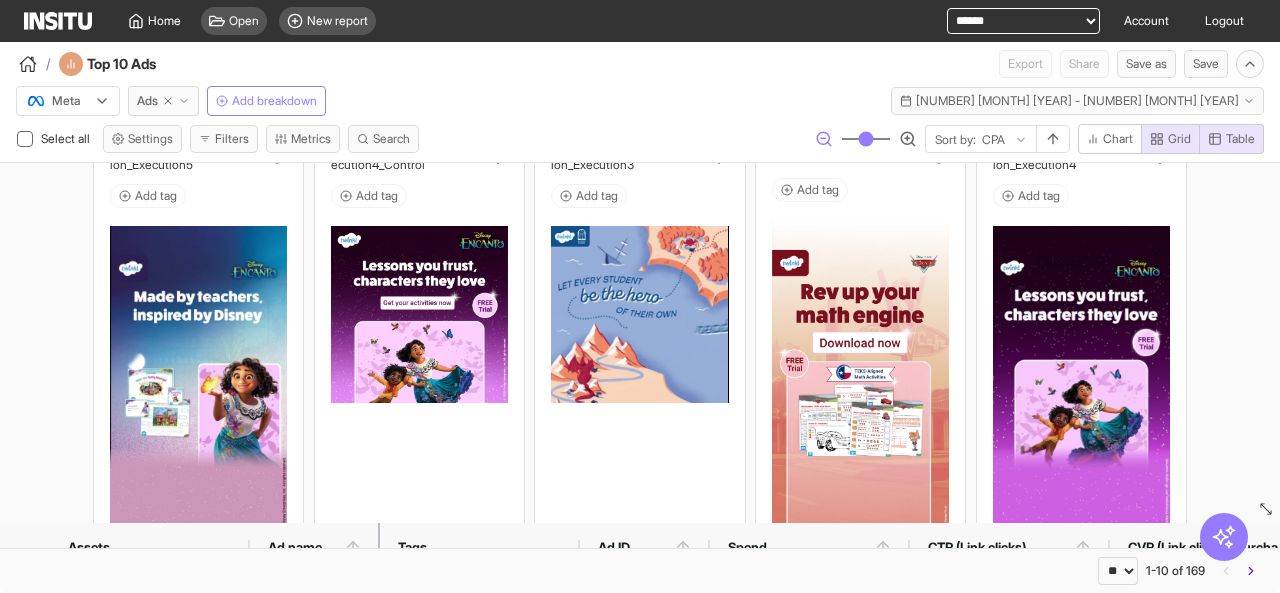 click 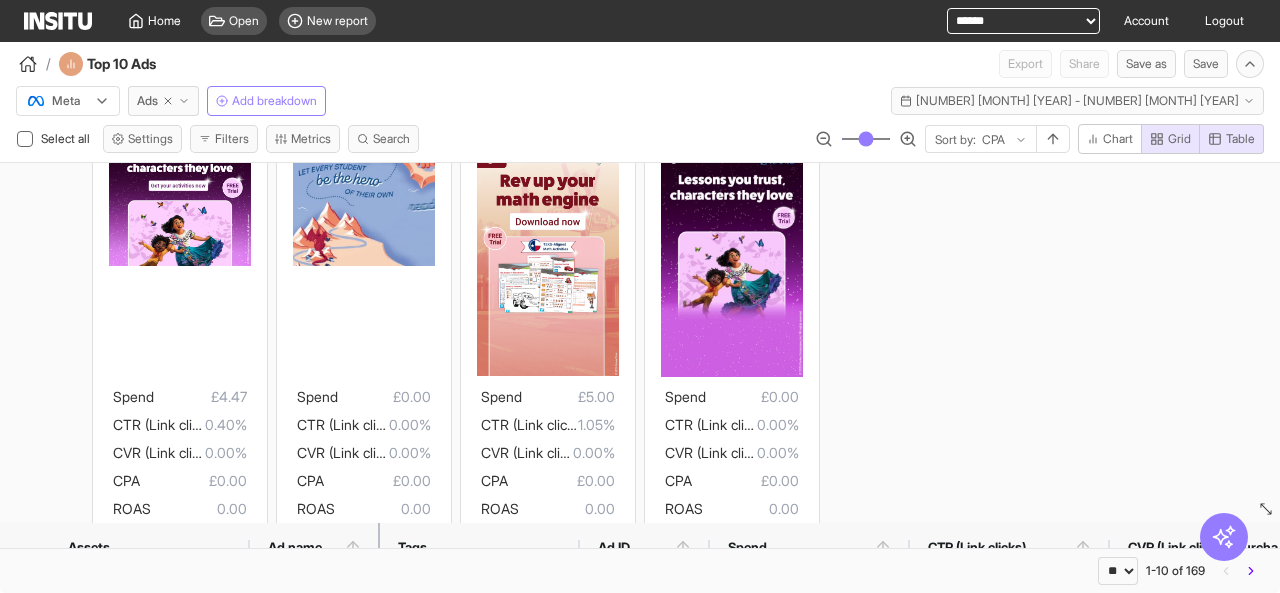scroll, scrollTop: 716, scrollLeft: 0, axis: vertical 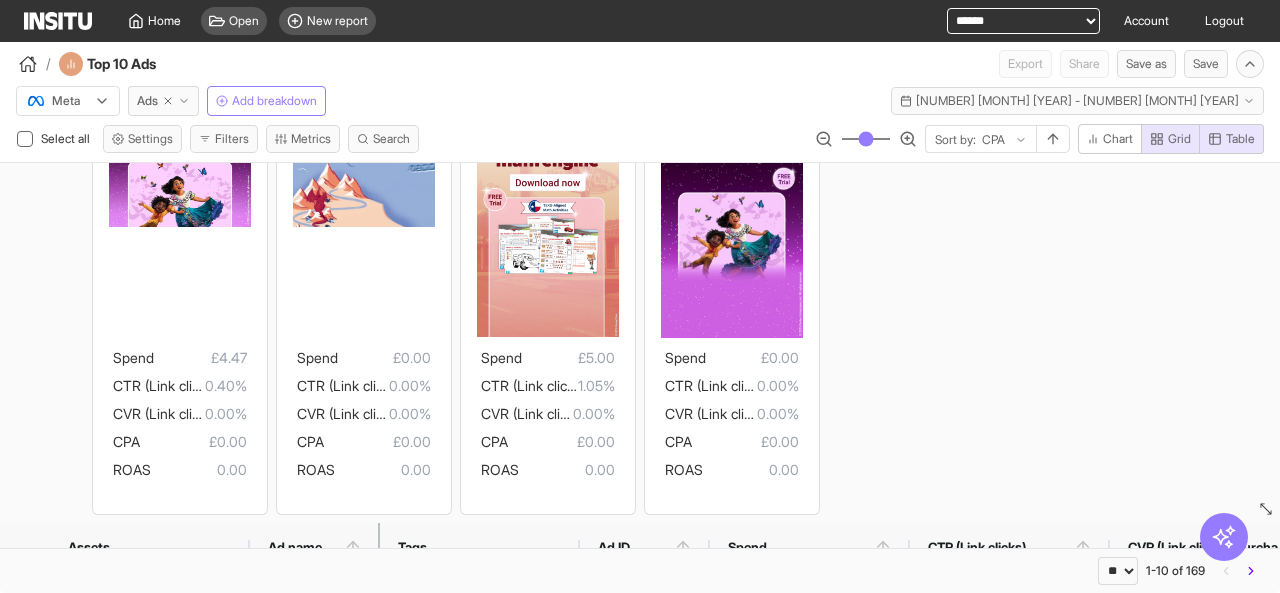 drag, startPoint x: 1279, startPoint y: 2, endPoint x: 816, endPoint y: 59, distance: 466.49545 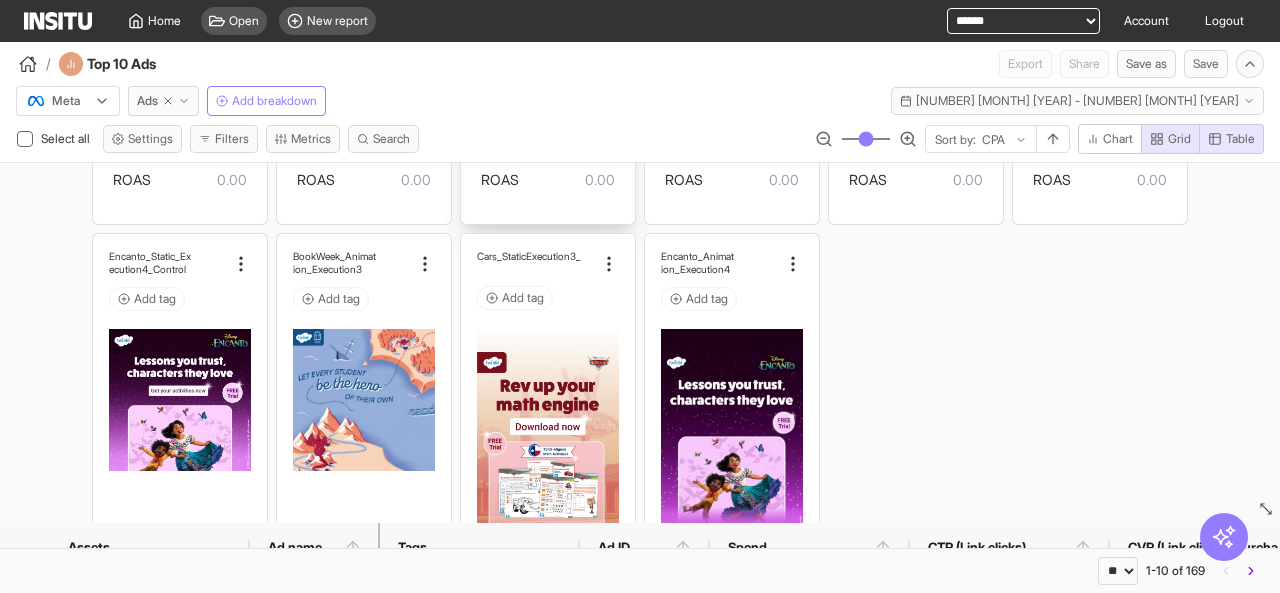 scroll, scrollTop: 716, scrollLeft: 0, axis: vertical 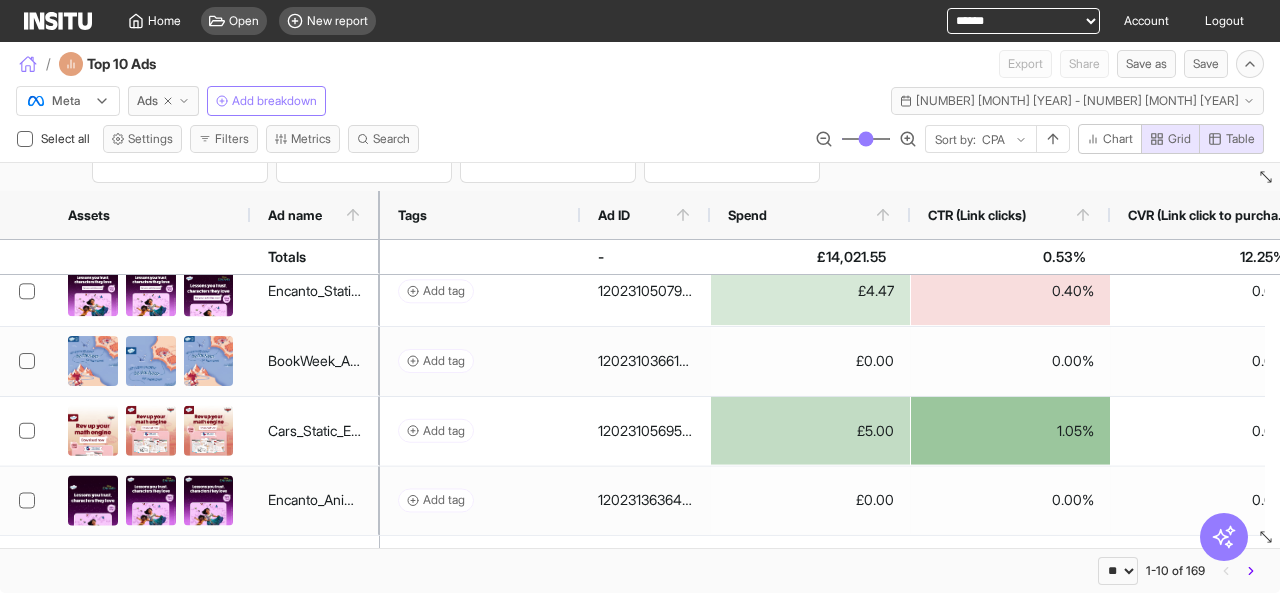 click 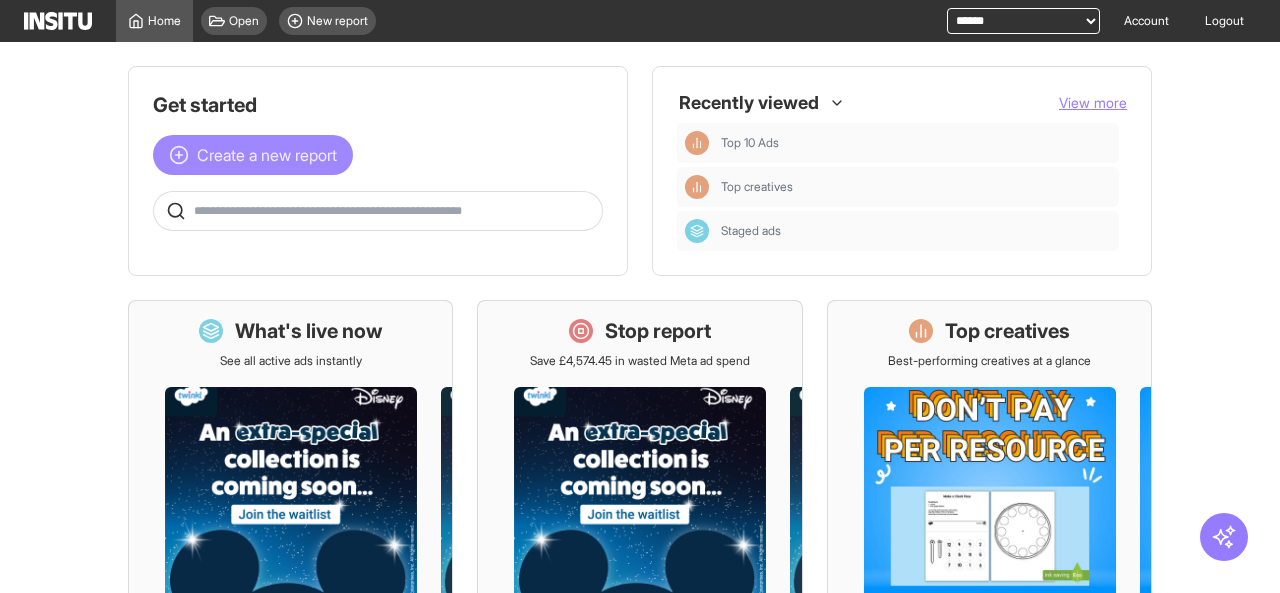 click on "Create a new report" at bounding box center [267, 155] 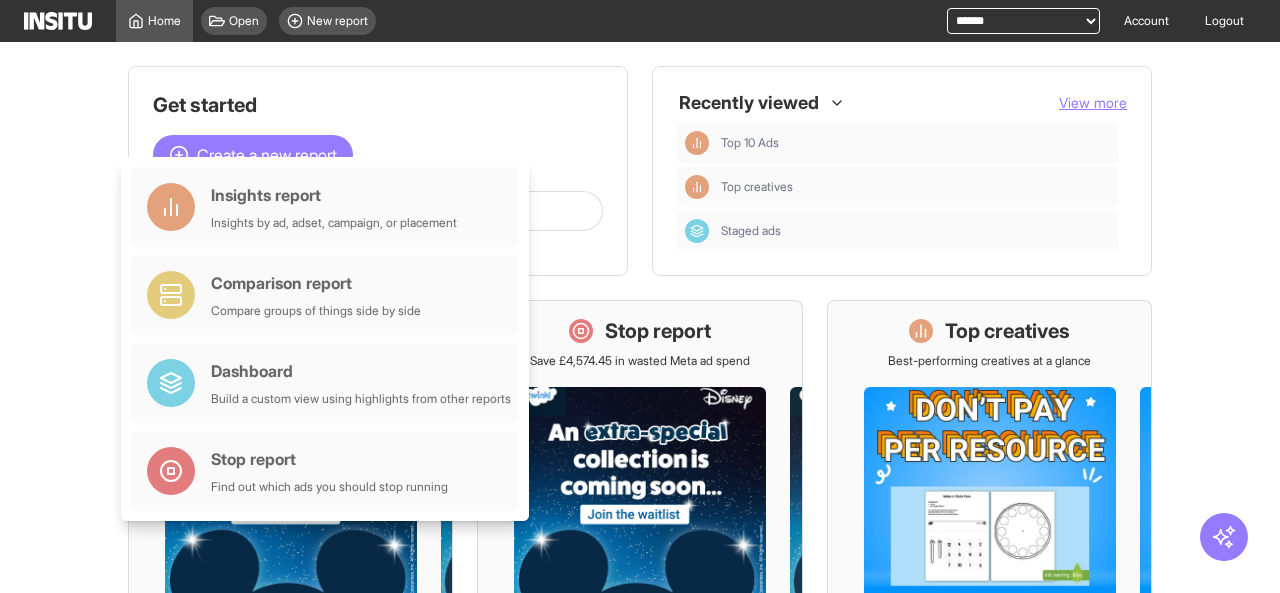 click on "Get started Create a new report" at bounding box center (378, 171) 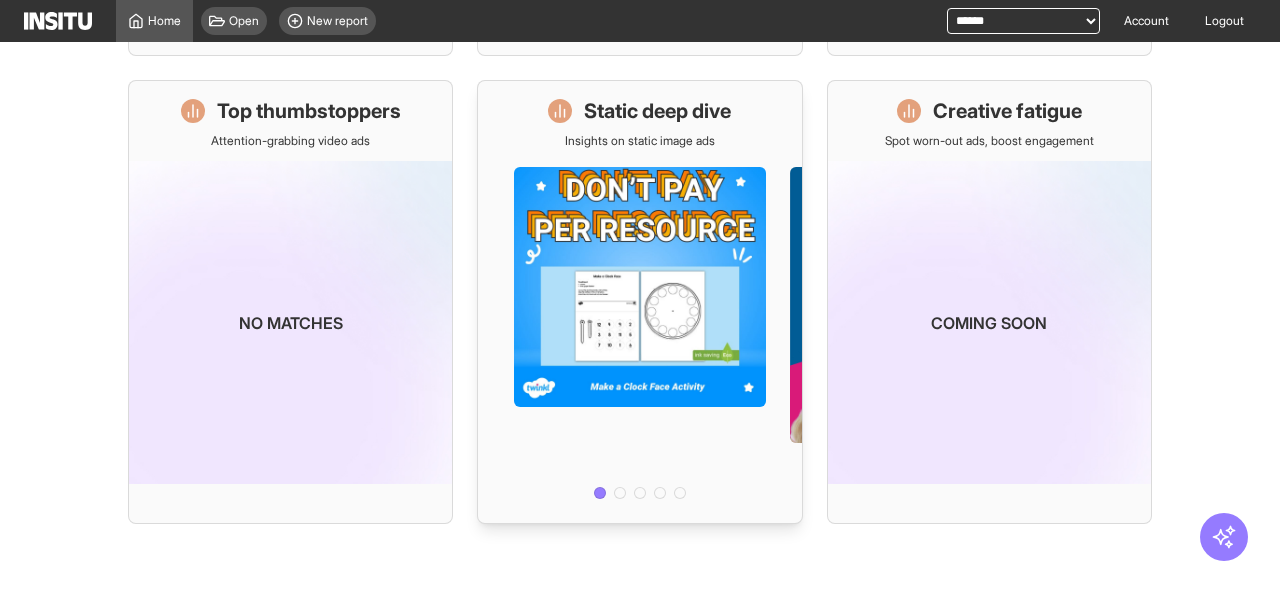 click at bounding box center (639, 328) 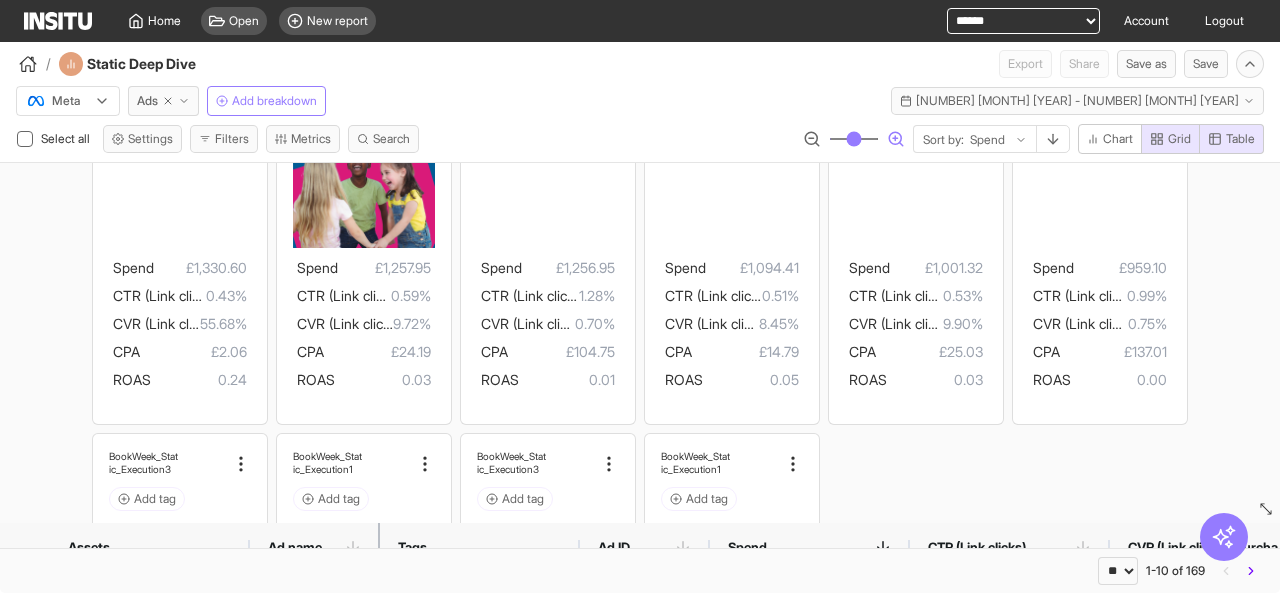 click 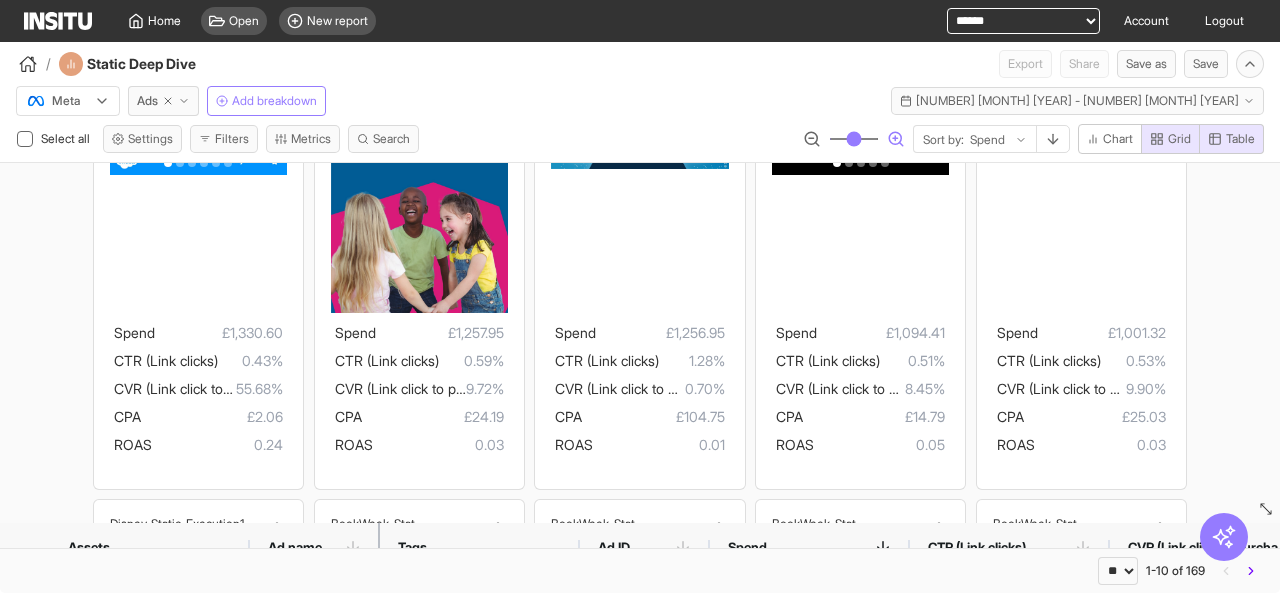 click 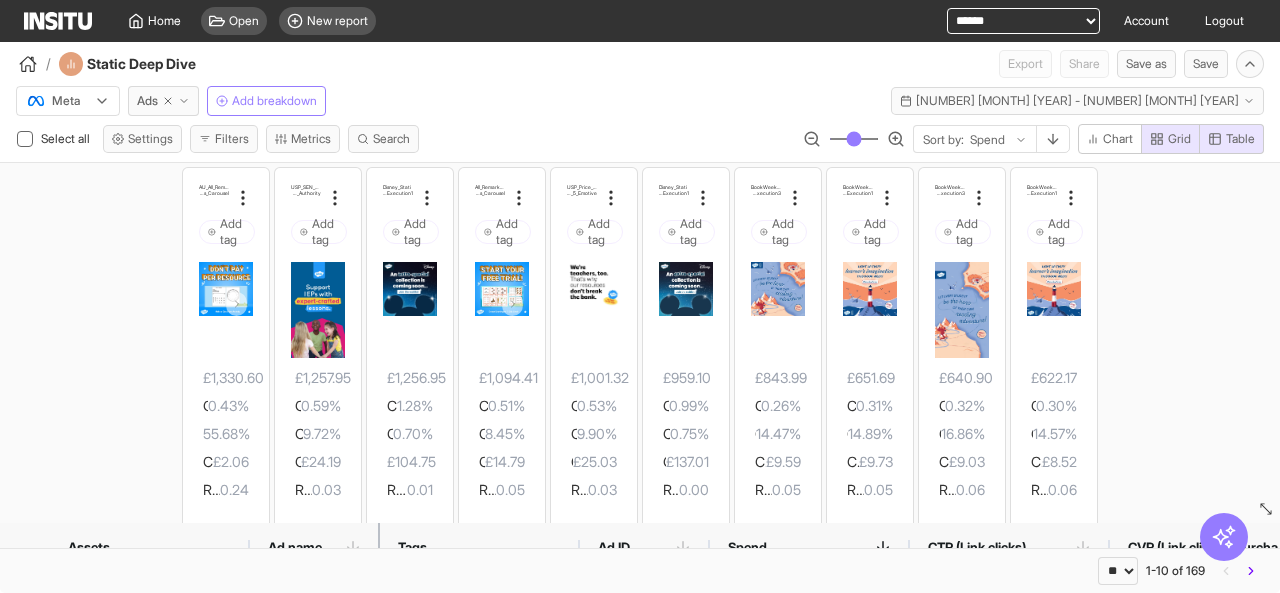 drag, startPoint x: 837, startPoint y: 137, endPoint x: 799, endPoint y: 143, distance: 38.470768 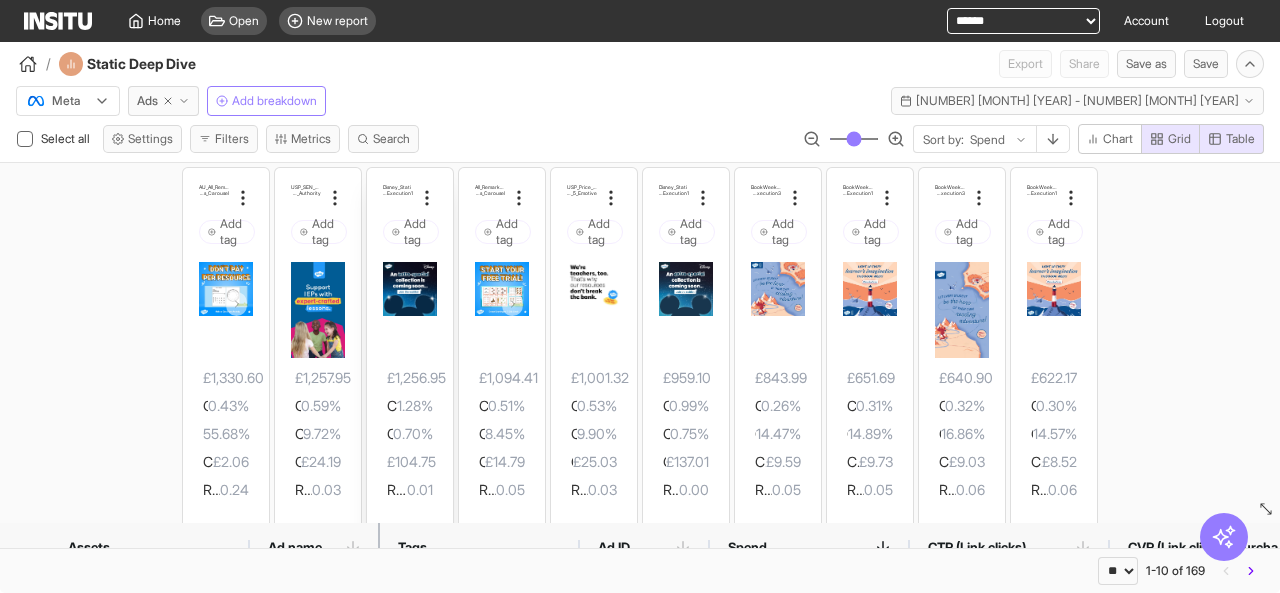 scroll, scrollTop: 16, scrollLeft: 0, axis: vertical 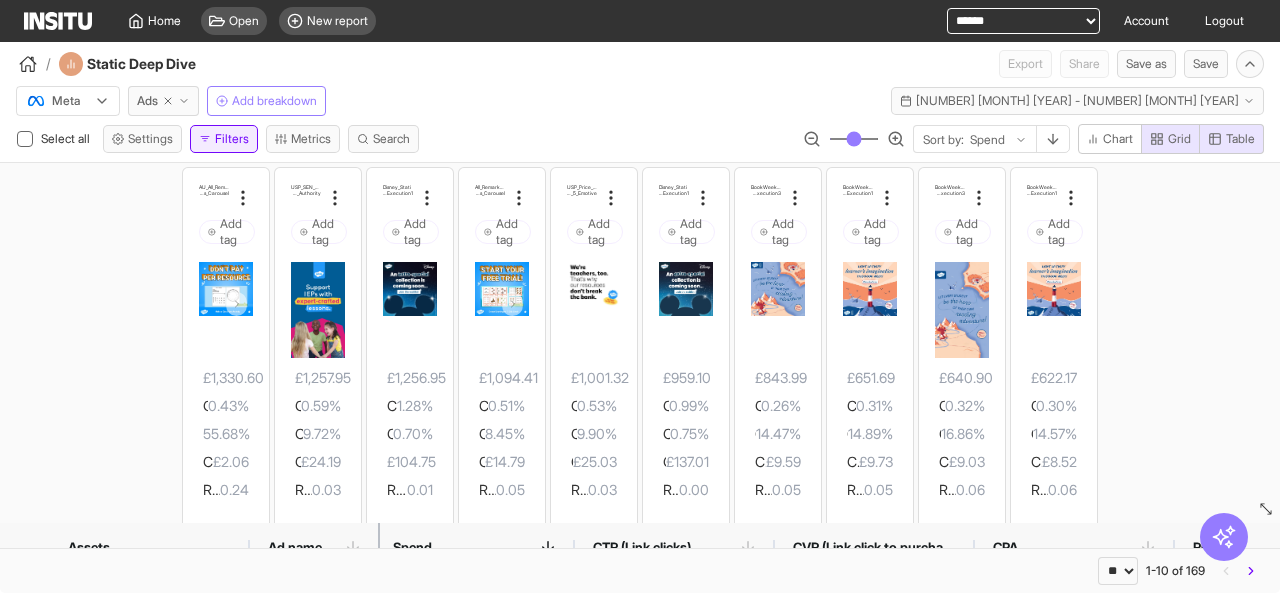 click on "Filters" at bounding box center [224, 139] 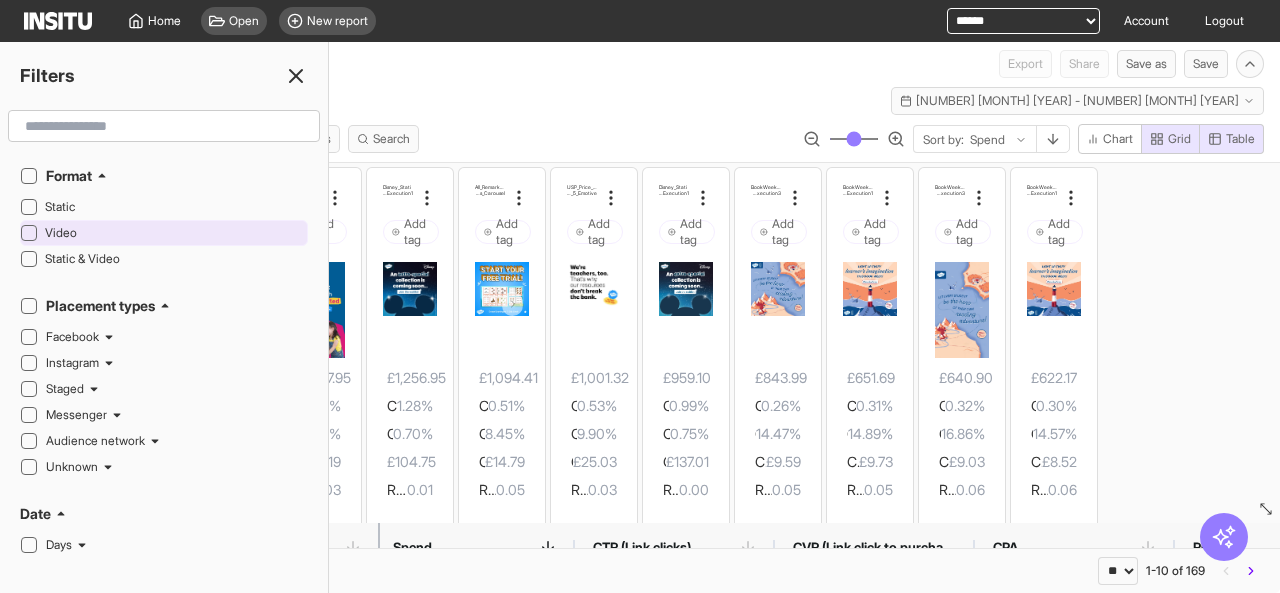 click on "Video" at bounding box center (174, 233) 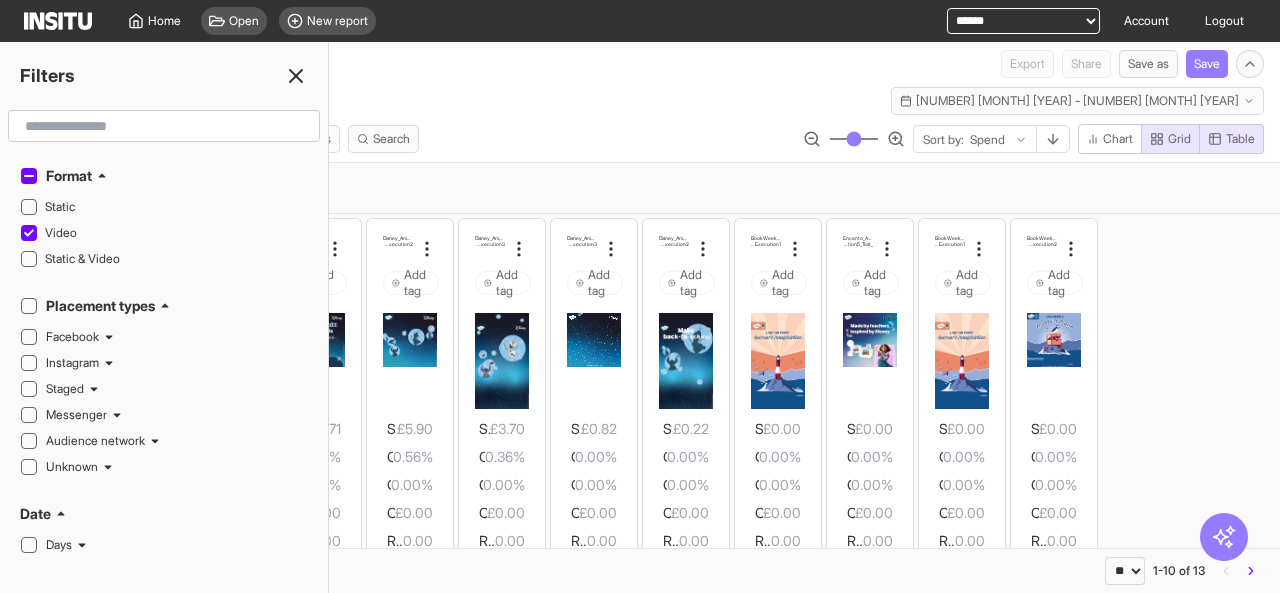 click on "/ Static Deep Dive Export Share Save as Save" at bounding box center [640, 60] 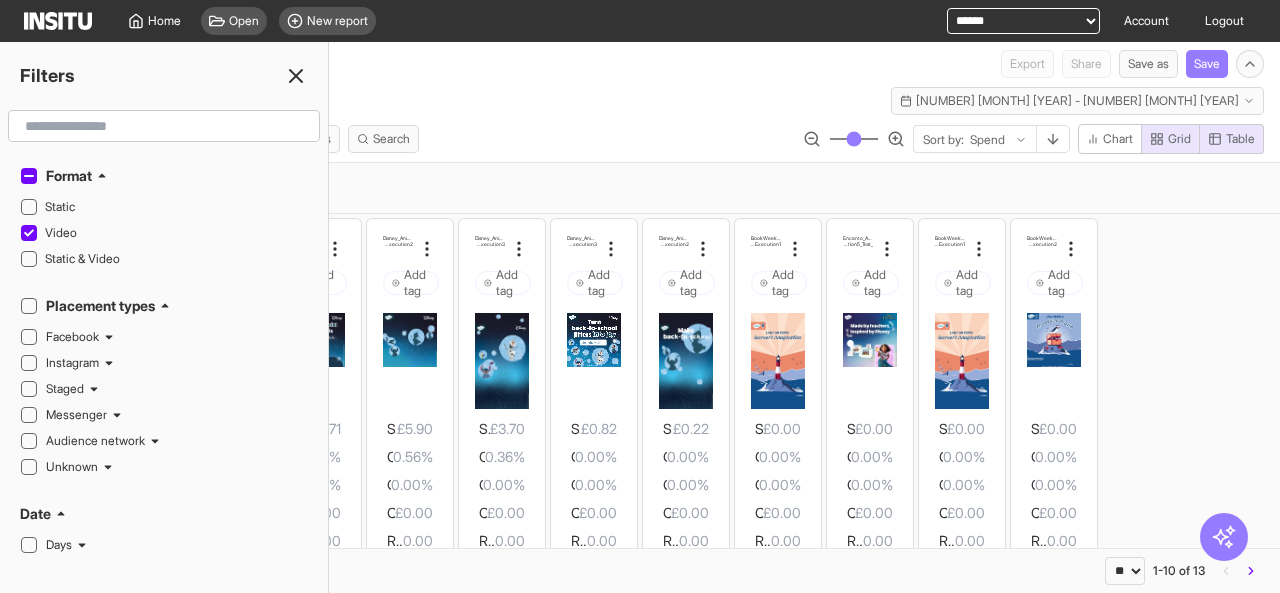 click 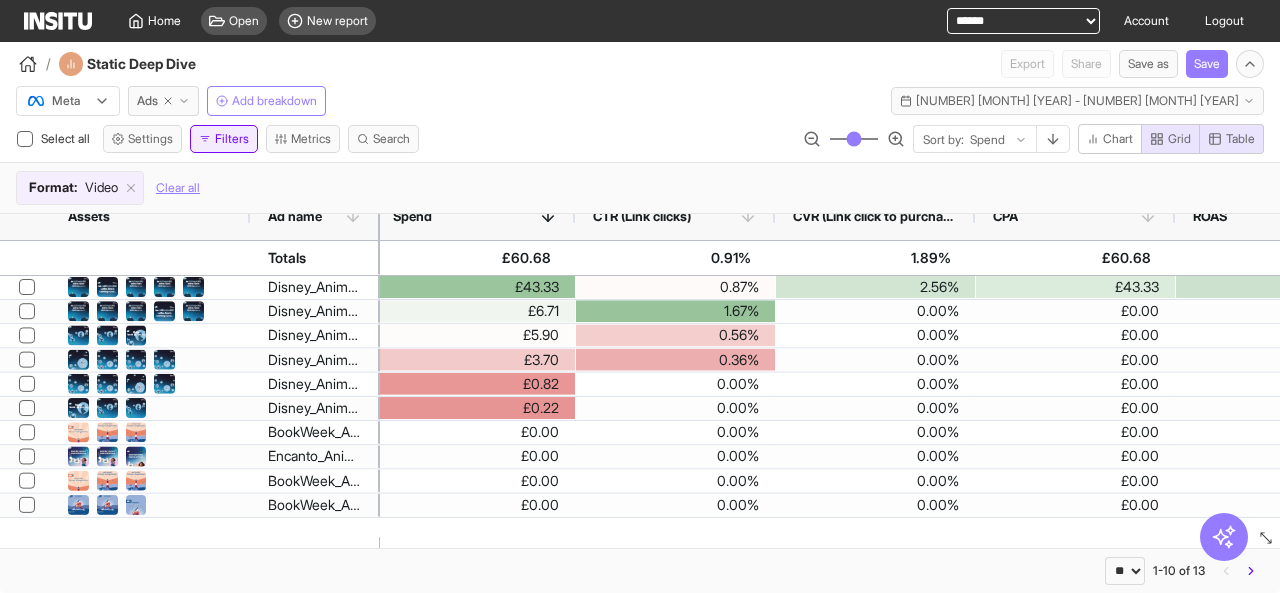 click on "Filters" at bounding box center (224, 139) 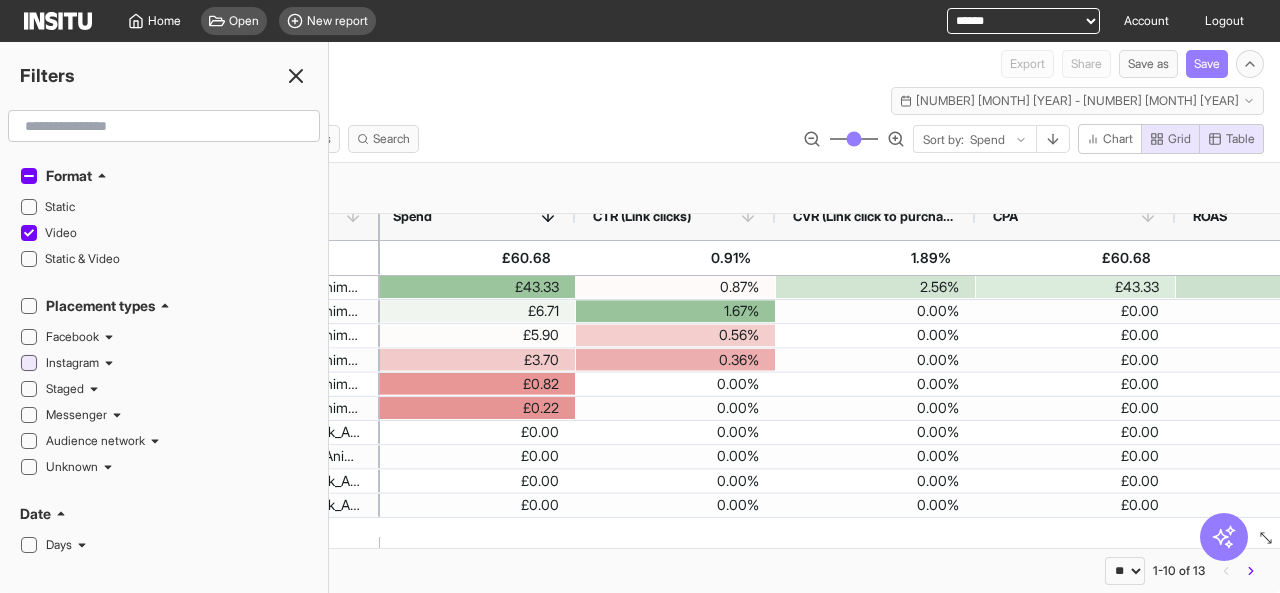 click 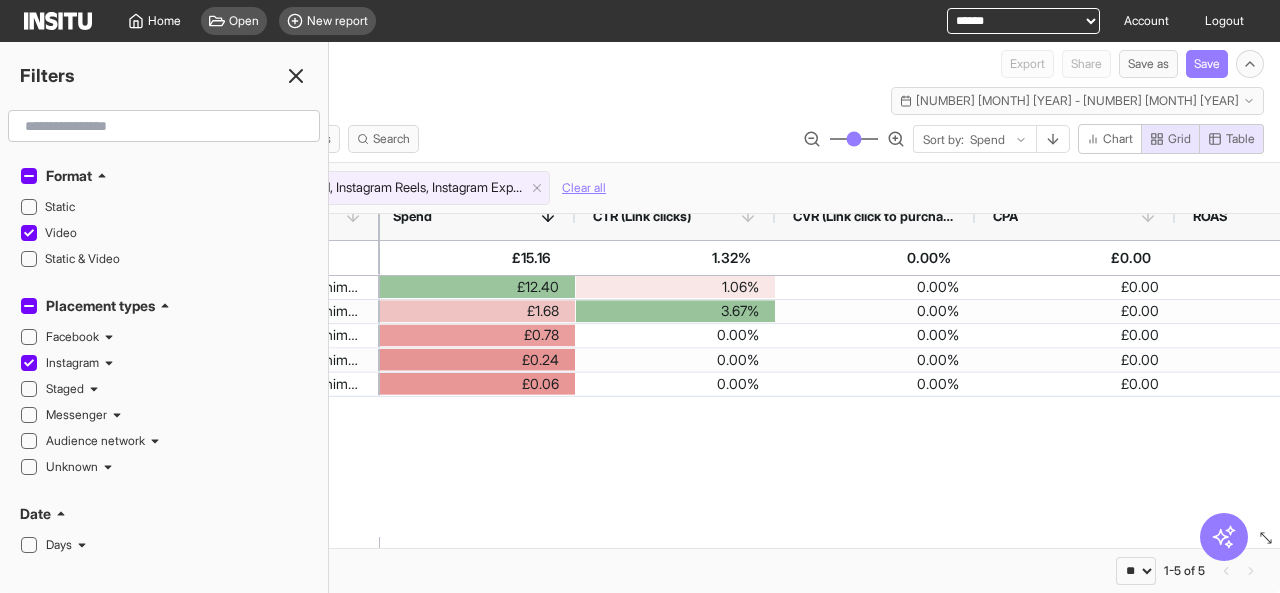 click on "Meta Ads Add breakdown Last [NUMBER] days - [DAY] [NUMBER] [MONTH], [YEAR] [NUMBER] [MONTH] [YEAR] - [NUMBER] [MONTH] [YEAR]" at bounding box center (640, 97) 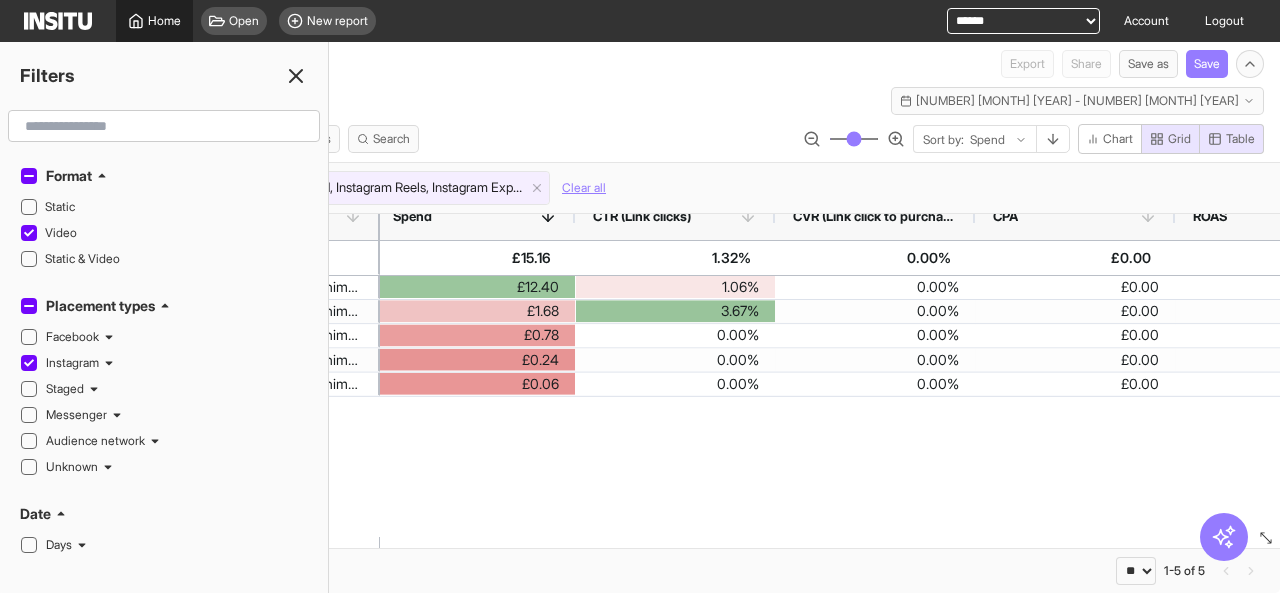 click on "Home" at bounding box center (164, 21) 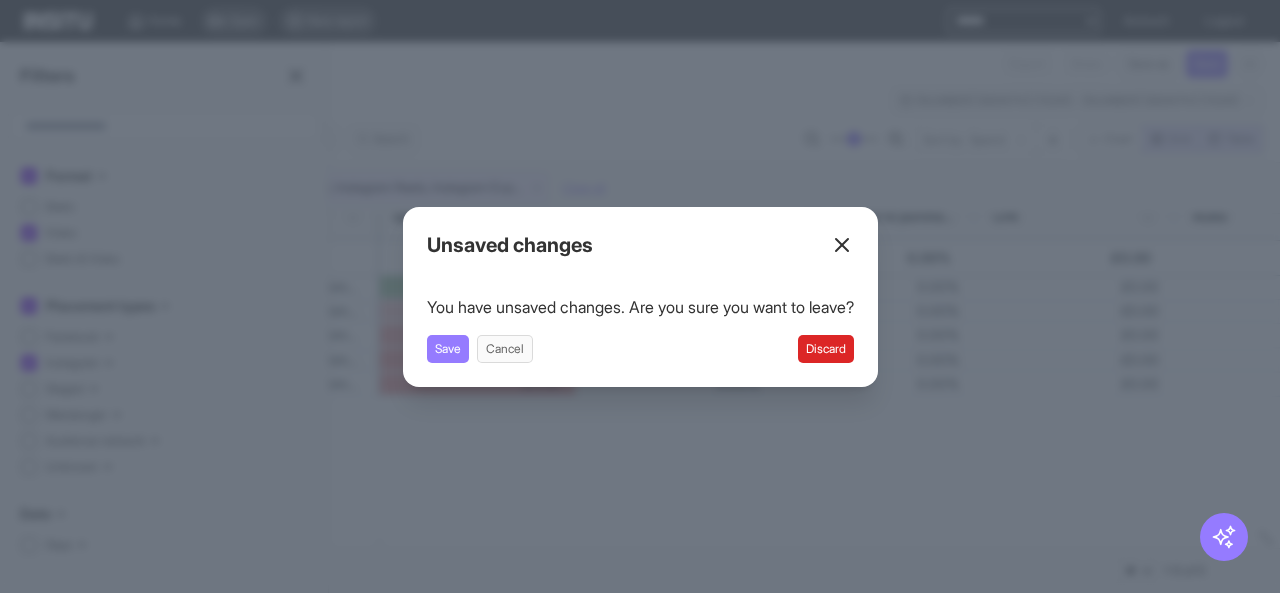 click on "Discard" at bounding box center (826, 349) 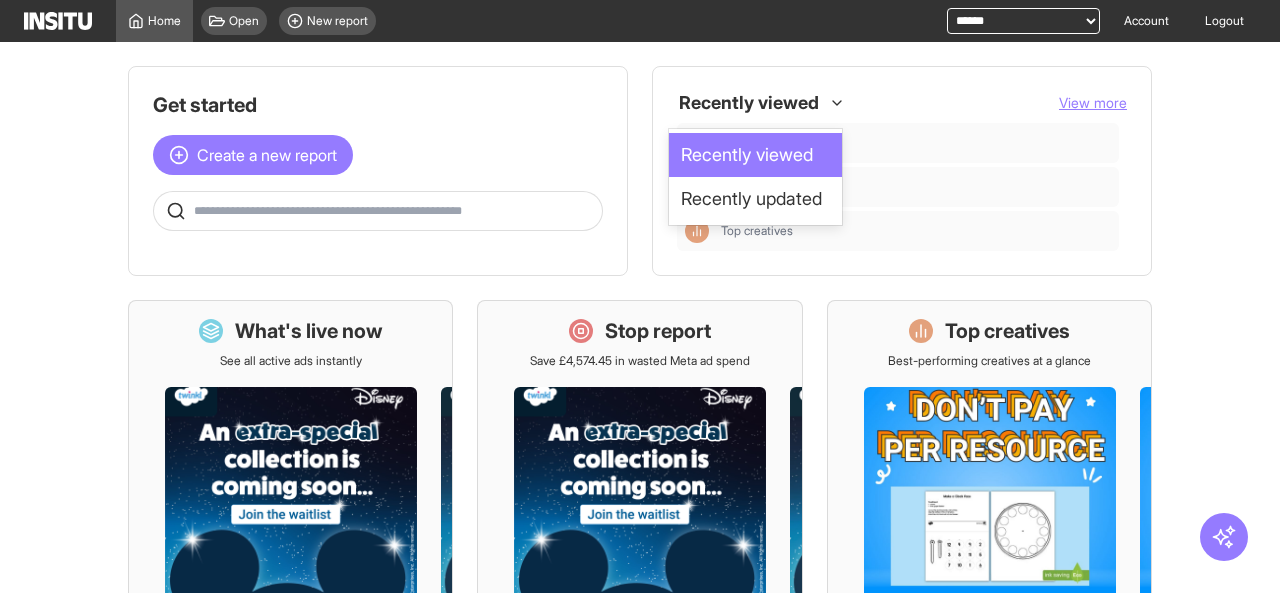 click 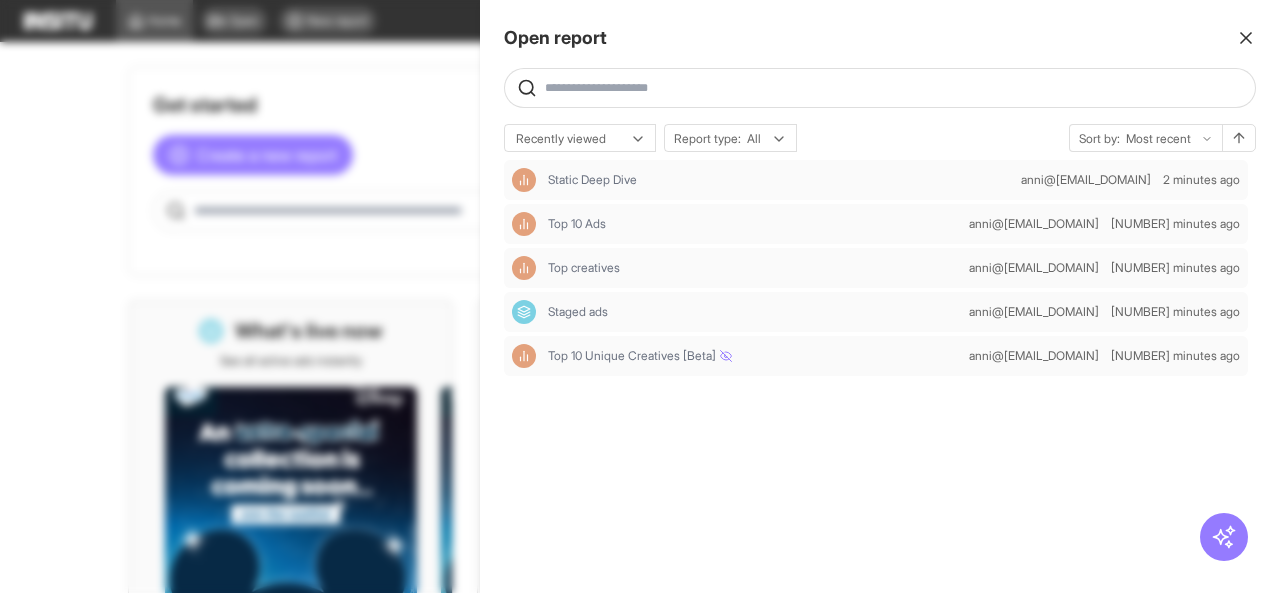 click 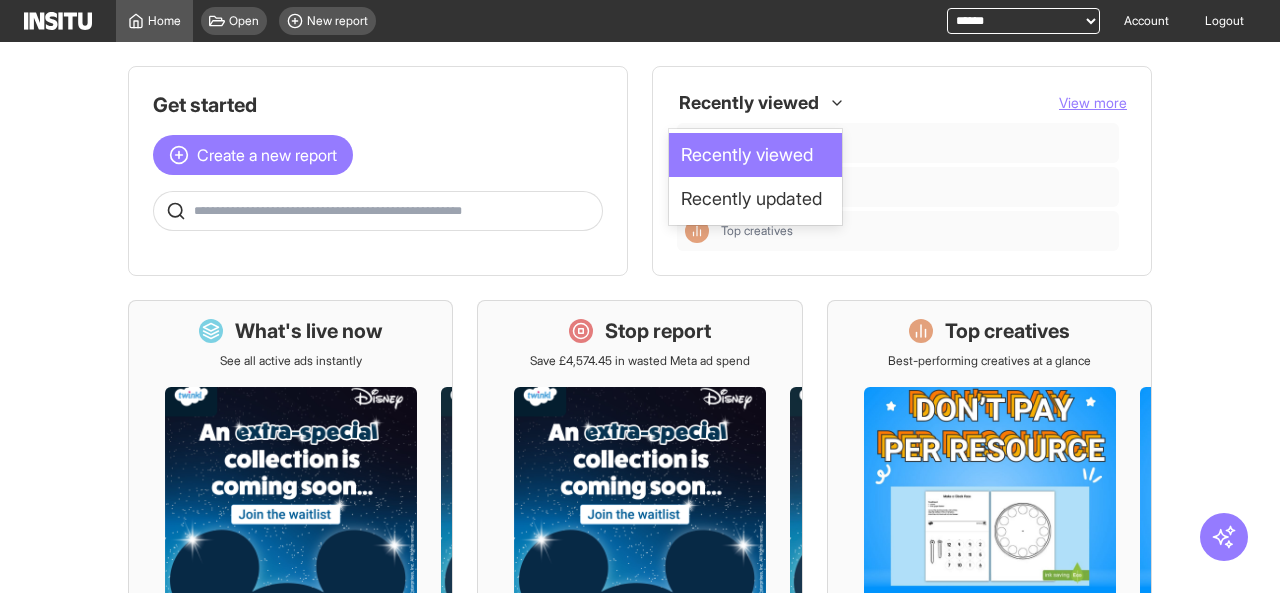 click 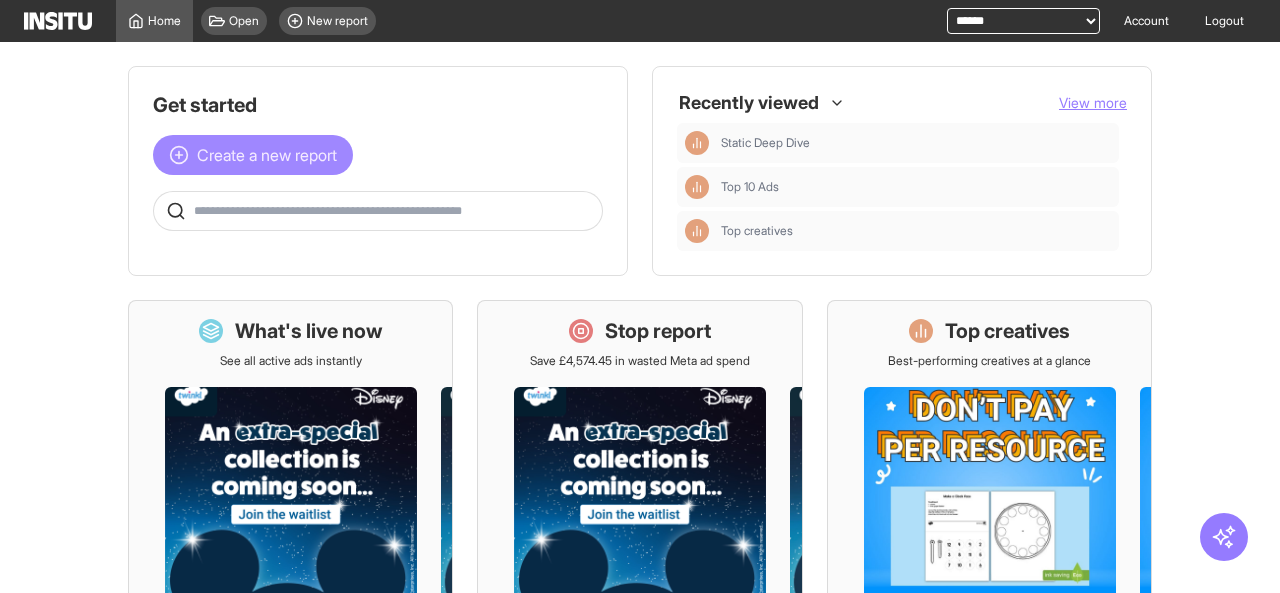 click on "Create a new report" at bounding box center [267, 155] 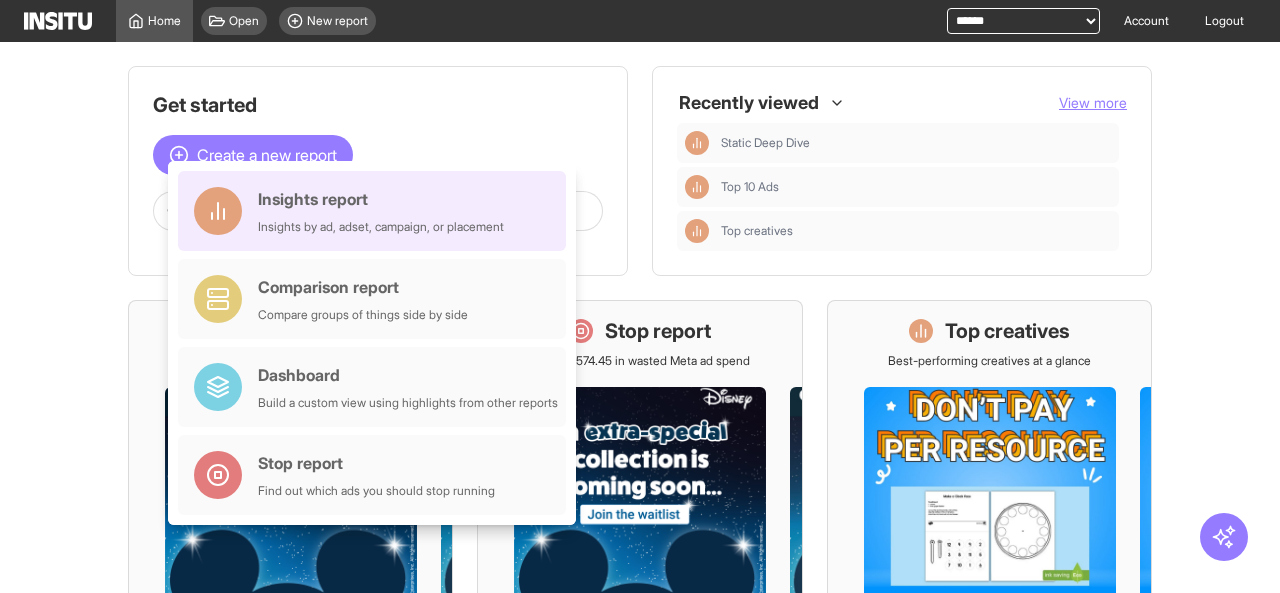 click on "Insights by ad, adset, campaign, or placement" at bounding box center (381, 227) 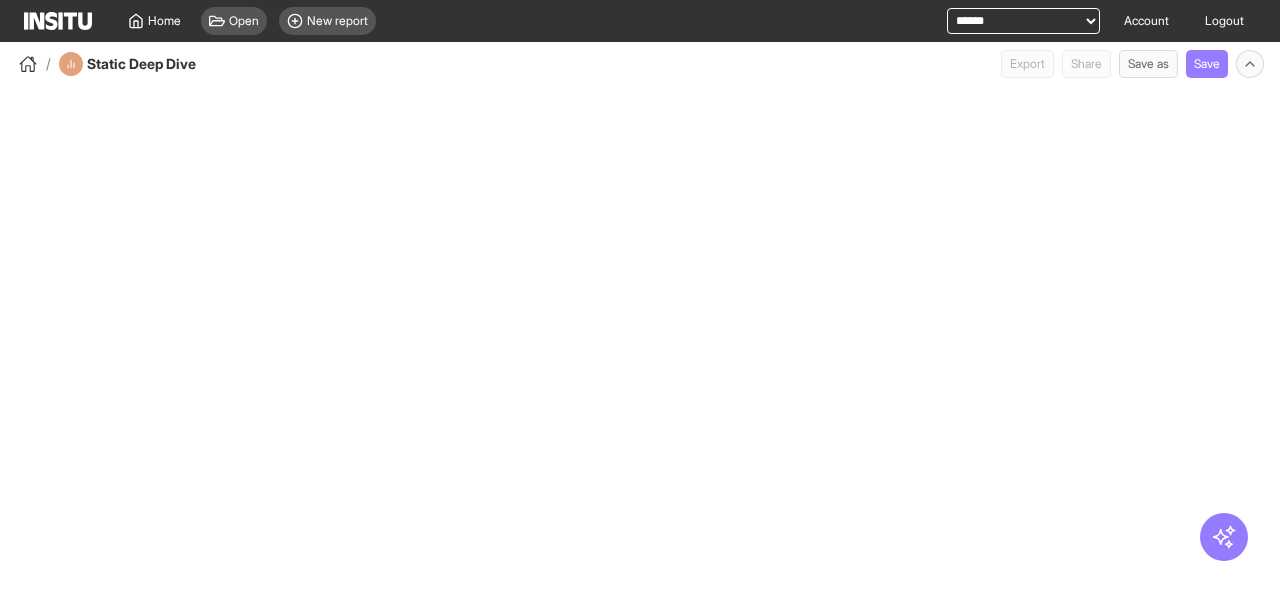 select on "**" 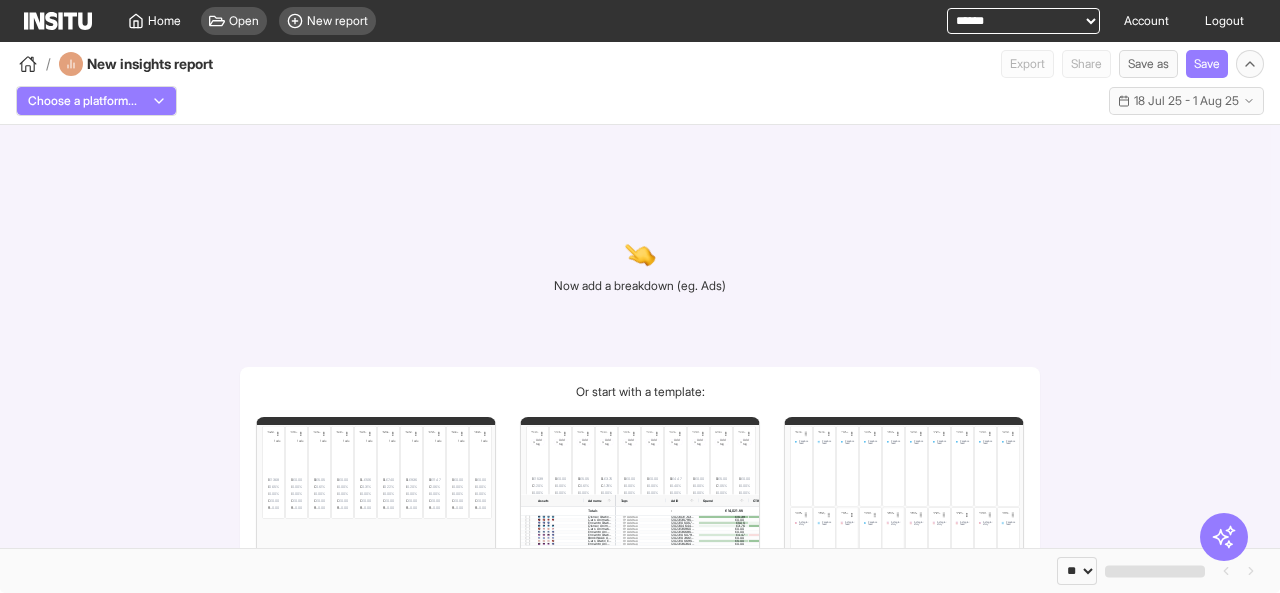 scroll, scrollTop: 65, scrollLeft: 0, axis: vertical 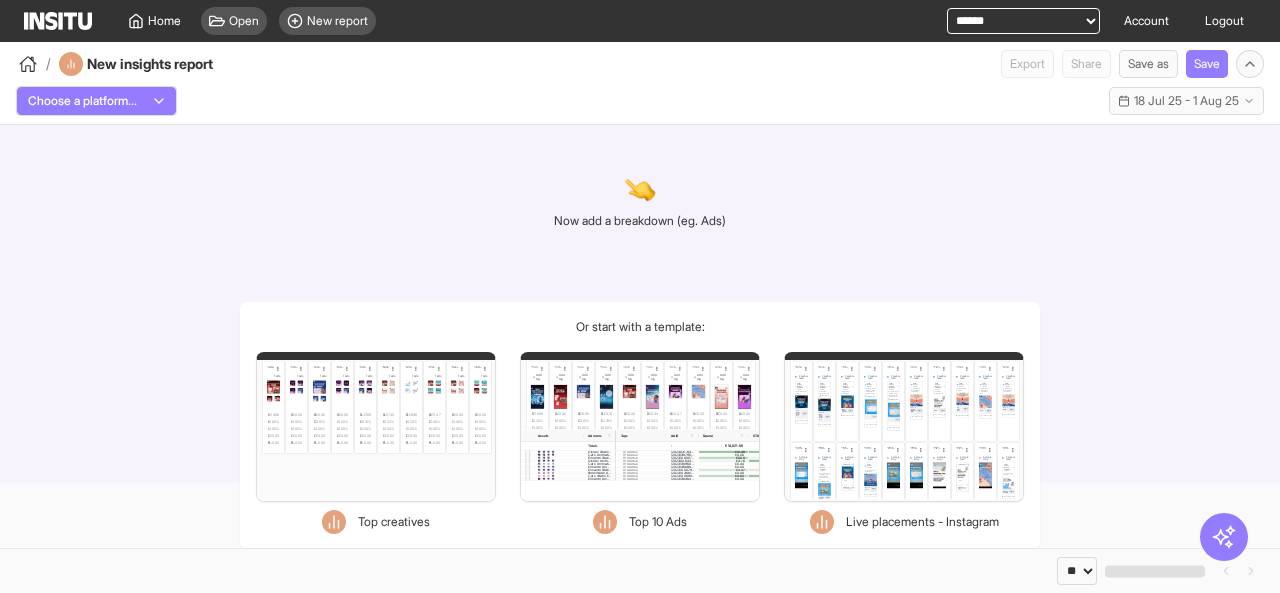 click on "Filters Format Static Video Static & Video Placement types Facebook Instream video Feed Marketplace Reels overlay Search Video feeds Stories Biz disco feed Right hand column Groups feed Instant article Reels Instagram Feed Reels Explore grid home Profile feed Reels overlay Explore Stories Search Staged Staged Messenger Inbox Stories Audience network Classic Rewarded video Unknown Unknown Date Days 18 Jul 2025 19 Jul 2025 20 Jul 2025 21 Jul 2025 22 Jul 2025 23 Jul 2025 24 Jul 2025 25 Jul 2025 26 Jul 2025 27 Jul 2025 28 Jul 2025 29 Jul 2025 30 Jul 2025 31 Jul 2025 Weeks Week 29, 2025 Week 30, 2025 Week 31, 2025 Months July 2025 Quarters Q3, 2025 Years 2025 Tags Untagged Metrics Spend Impressions Clicks CPM CTR (Clicks) CTR (Link clicks) CVR (Link click to purchase) CPC CPC (Link clicks) Purchases CPA CPA (Video view 3s) CPA (Initiate checkout) CPA (Registration) CPA (Lead) CPA (Add to cart) Thumbstop rate 3s ROAS Purchase value Link clicks Landing page view CPA (Landing page view) Video plays CPA (Video plays)" at bounding box center (904, 427) 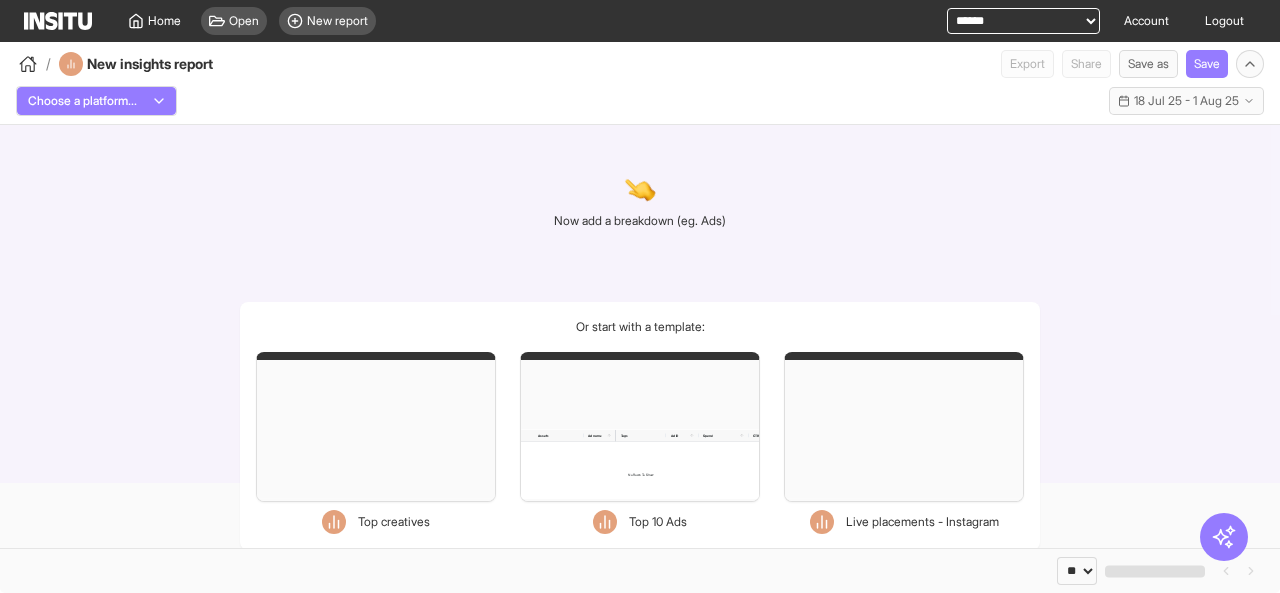 select on "**" 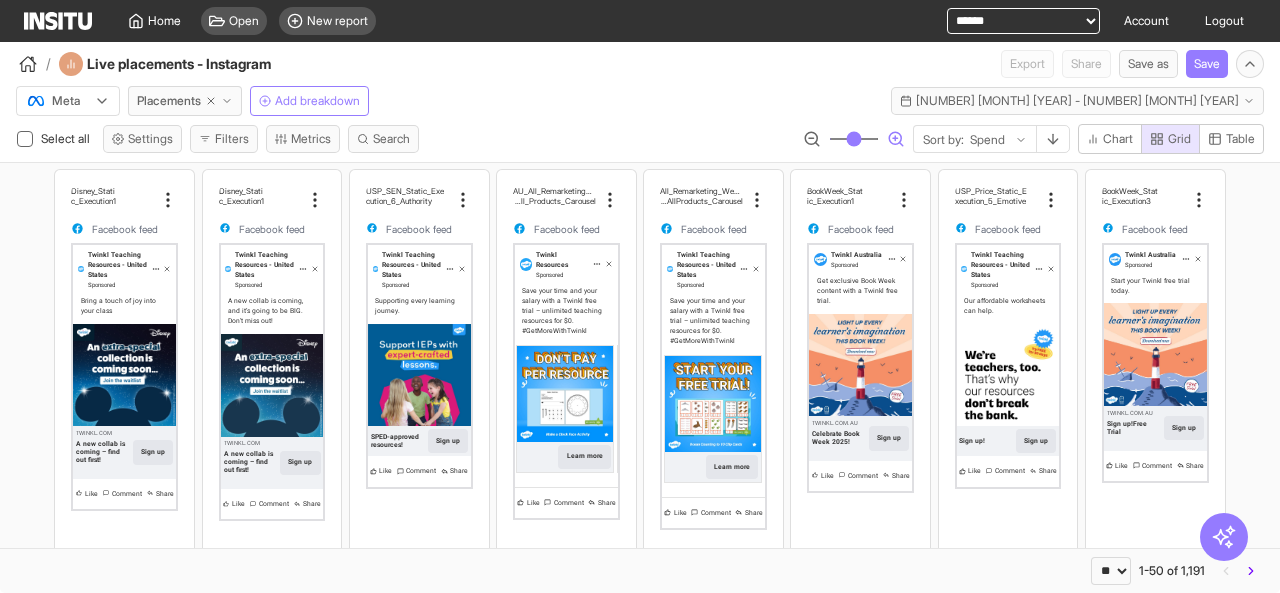 click 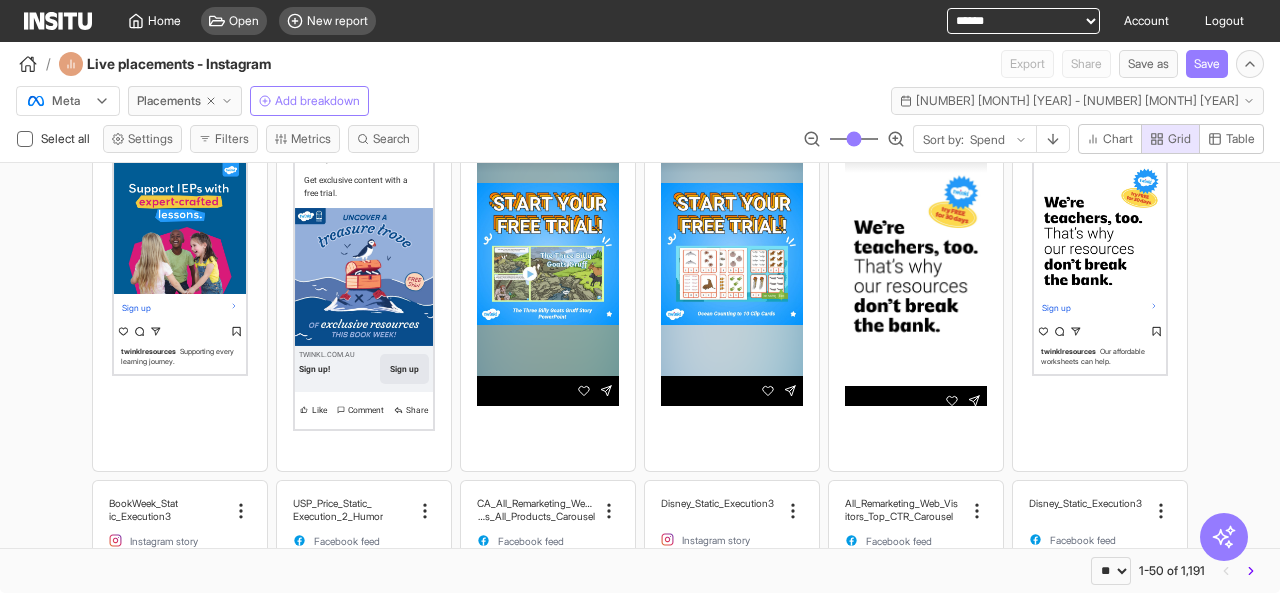 scroll, scrollTop: 1195, scrollLeft: 0, axis: vertical 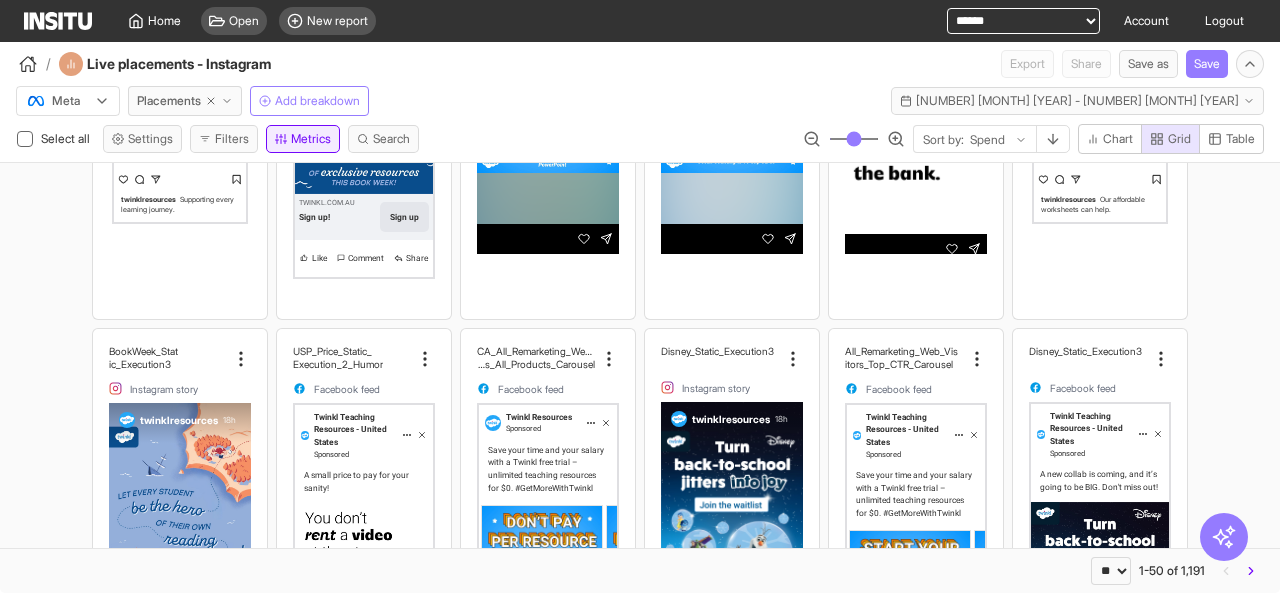 click on "Metrics" at bounding box center [303, 139] 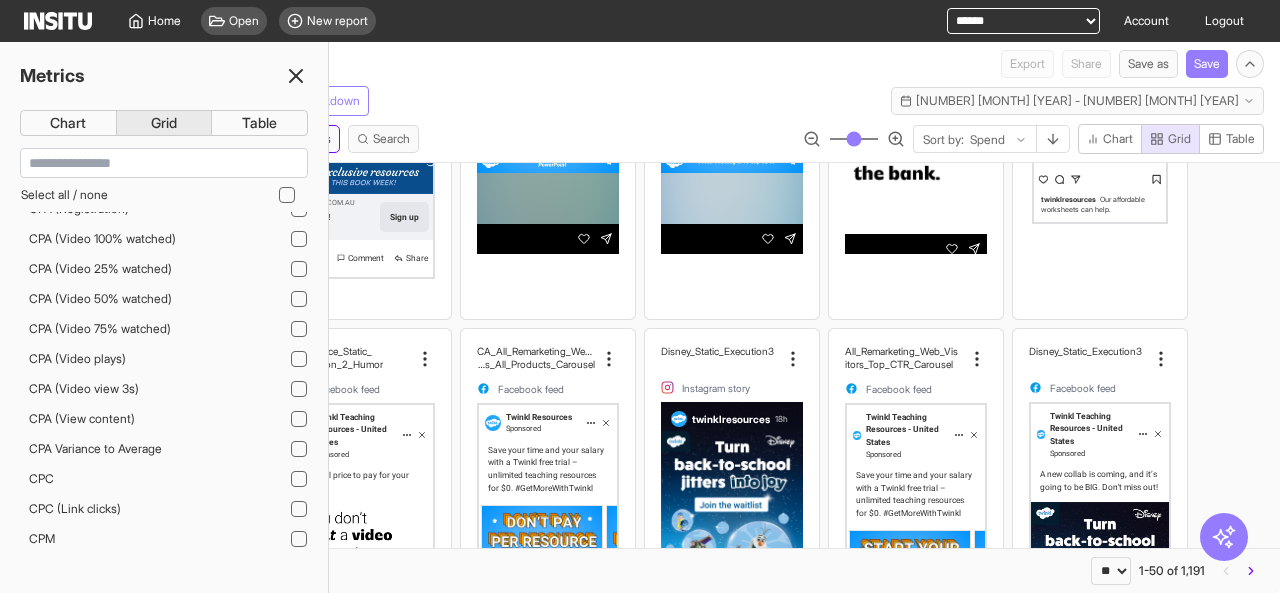 scroll, scrollTop: 271, scrollLeft: 0, axis: vertical 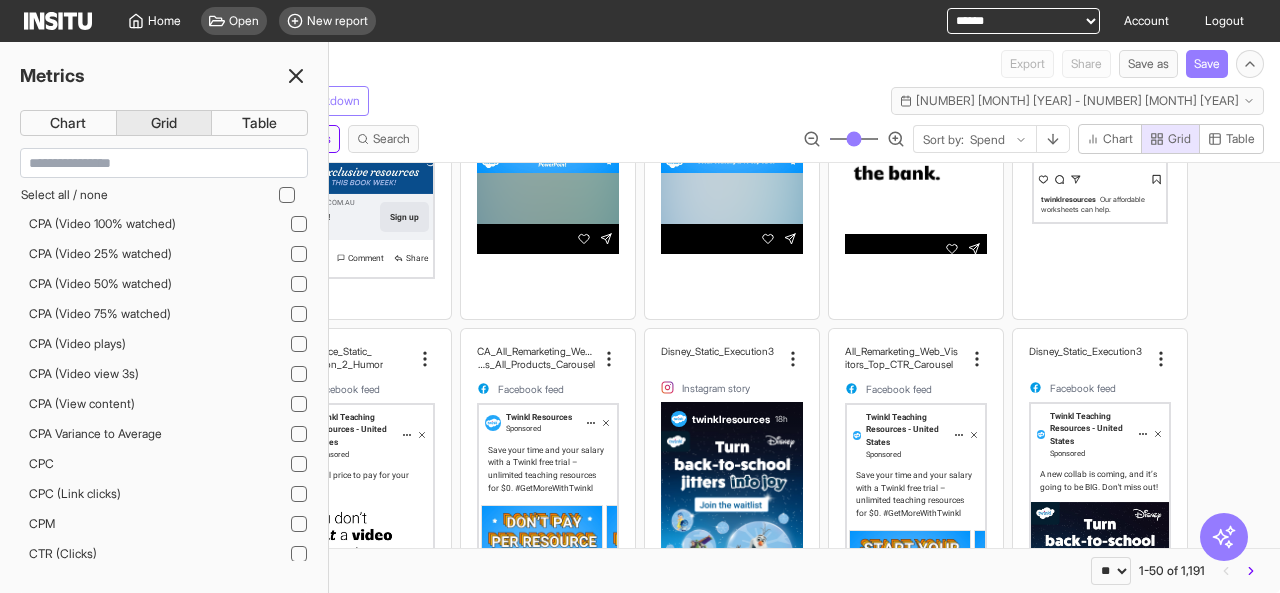 click on "Select all / none 7 Day Avg CTR Change % Ad count Clicks CPA CPA (Add to cart) CPA (Initiate checkout) CPA (Landing page view) CPA (Lead) CPA (Registration) CPA (Video 100% watched) CPA (Video 25% watched) CPA (Video 50% watched) CPA (Video 75% watched) CPA (Video plays) CPA (Video view 3s) CPA (View content) CPA Variance to Average CPC CPC (Link clicks) CPM CTR (Clicks) CTR (Link clicks) CTR Variance to Average CVR (Link click to purchase) Impressions Initiate checkout Landing page view Lead Link clicks Placements count Purchase value Purchases Registration ROAS ROAS Variance to Average Spend Thumbstop rate 3s Video 100% watched Video 25% watched Video 50% watched Video 75% watched Video plays Video view 3s View content" at bounding box center [164, 348] 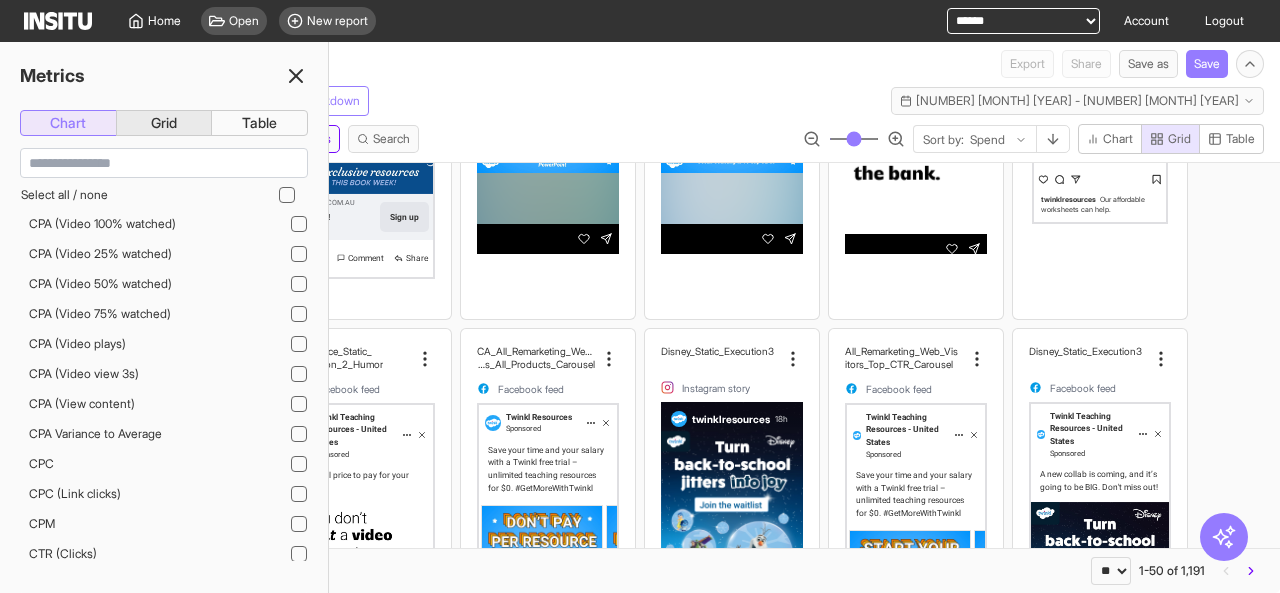 click on "Chart" at bounding box center [68, 123] 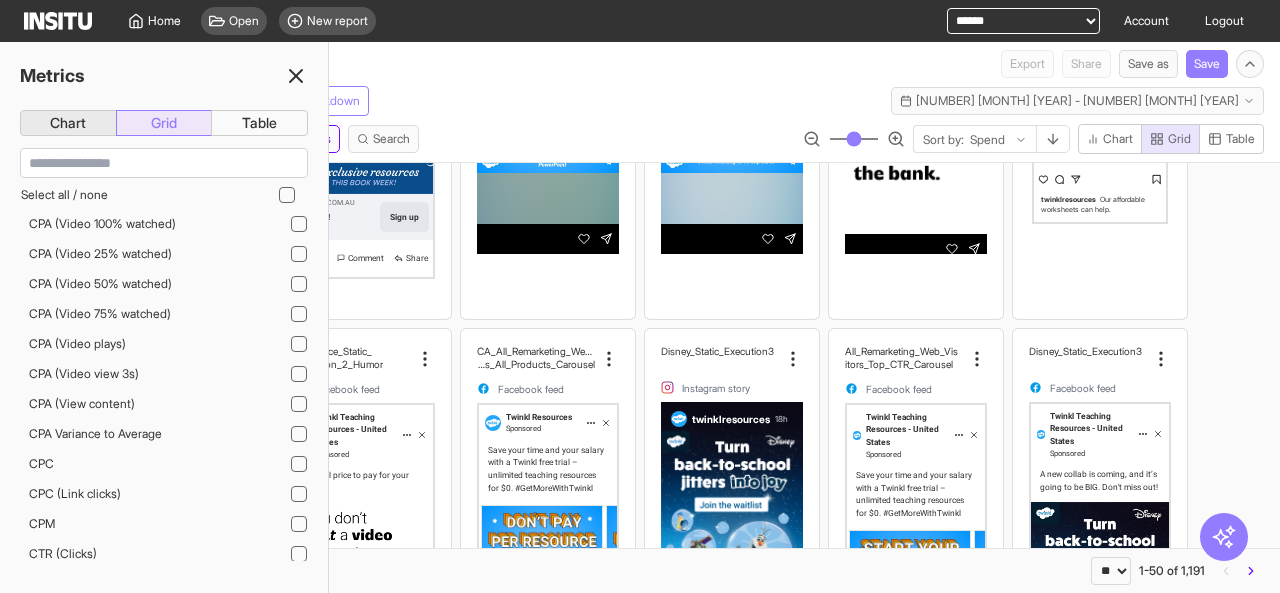 click on "Grid" at bounding box center (164, 123) 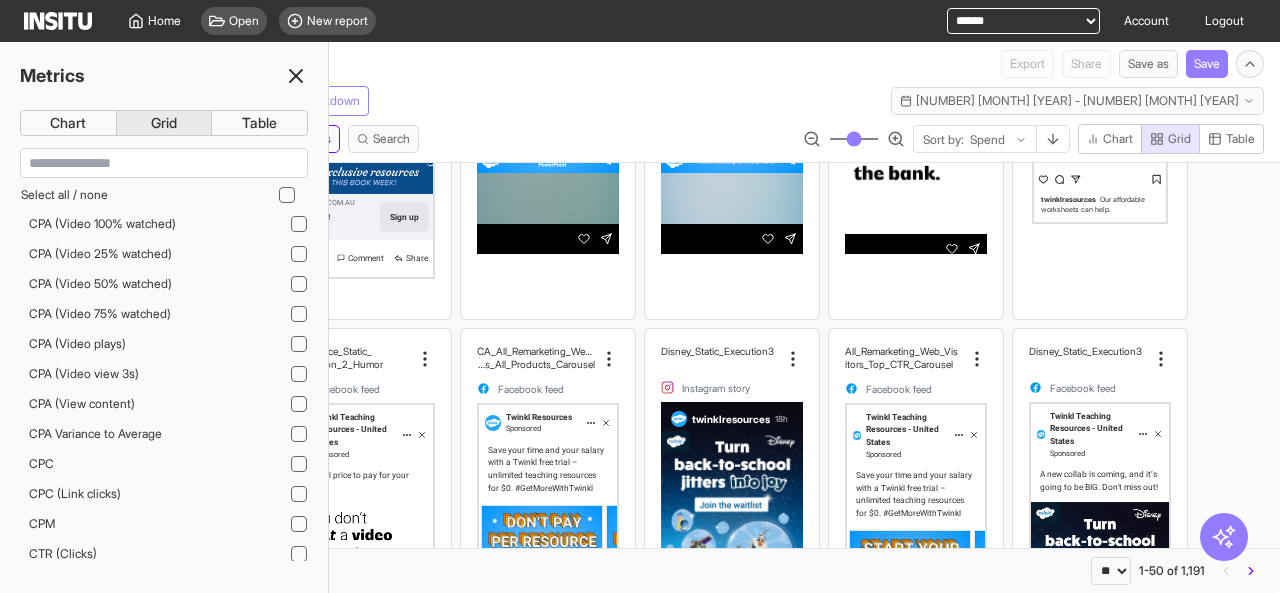 click 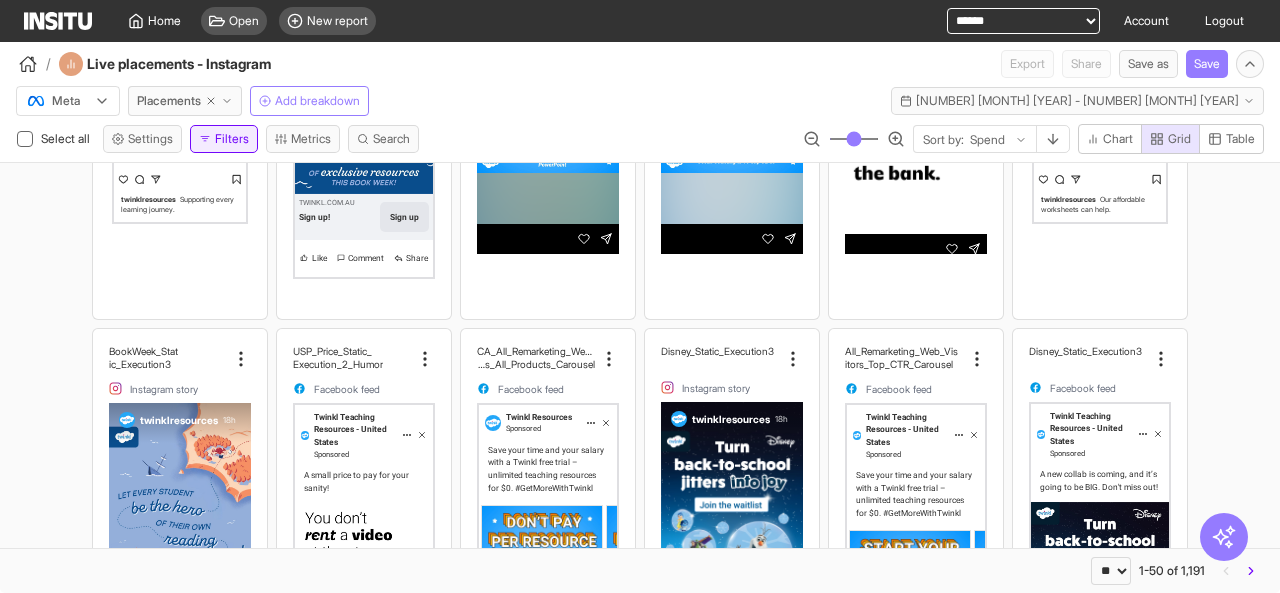 click on "Filters" at bounding box center (224, 139) 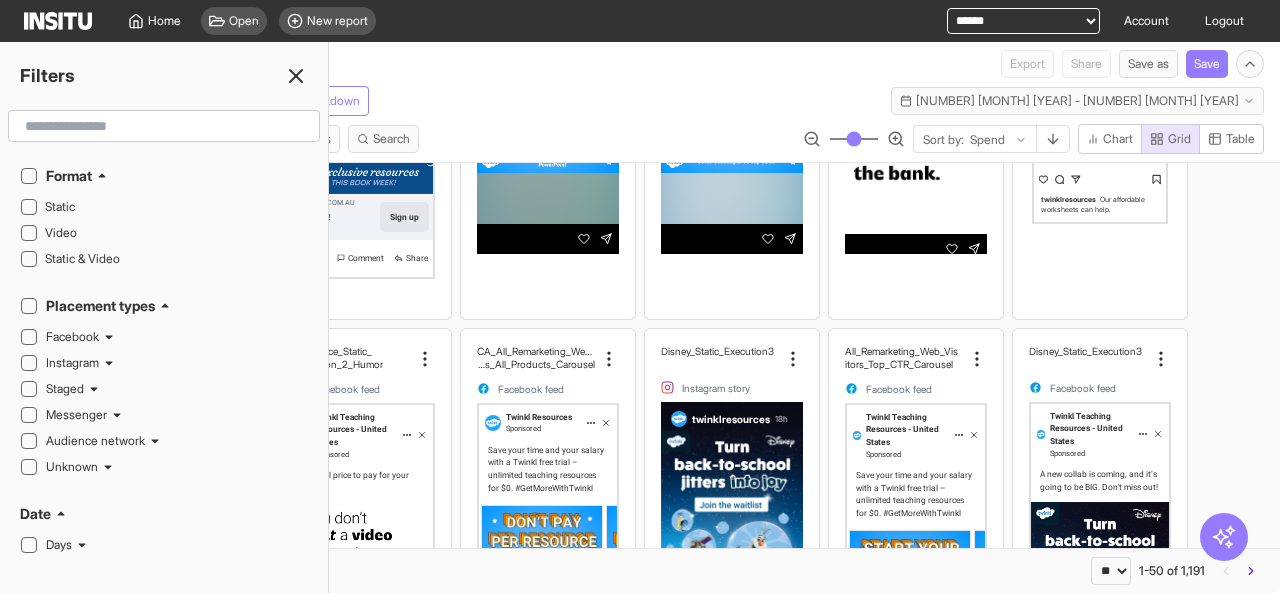 drag, startPoint x: 514, startPoint y: 77, endPoint x: 293, endPoint y: 69, distance: 221.14474 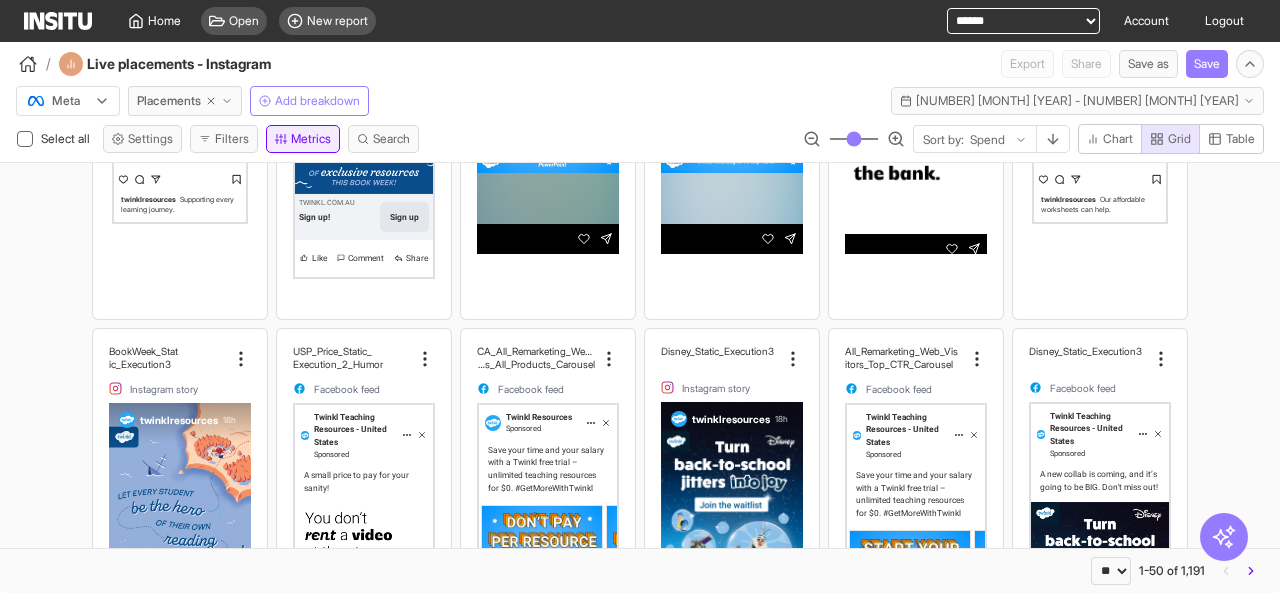 click on "Metrics" at bounding box center (303, 139) 